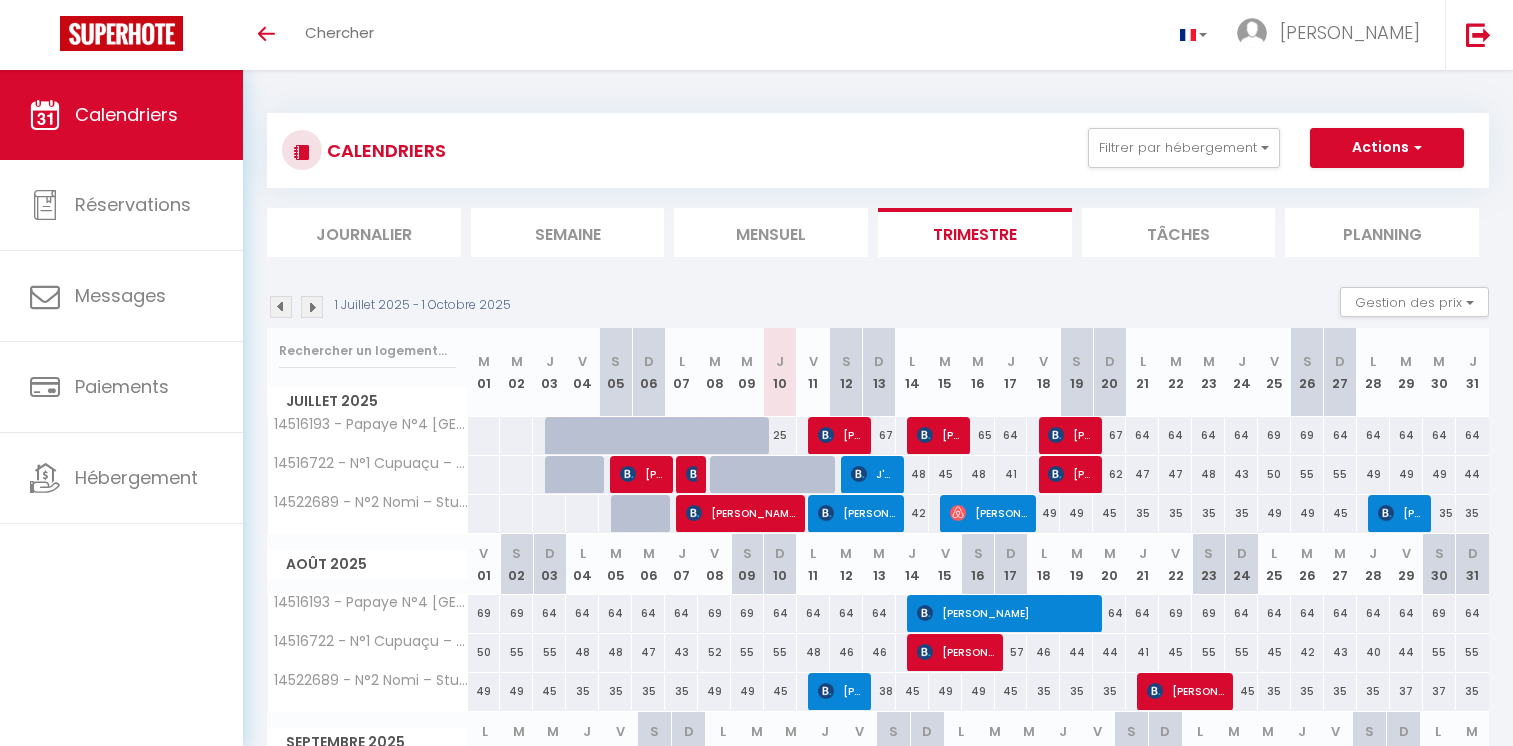 scroll, scrollTop: 200, scrollLeft: 0, axis: vertical 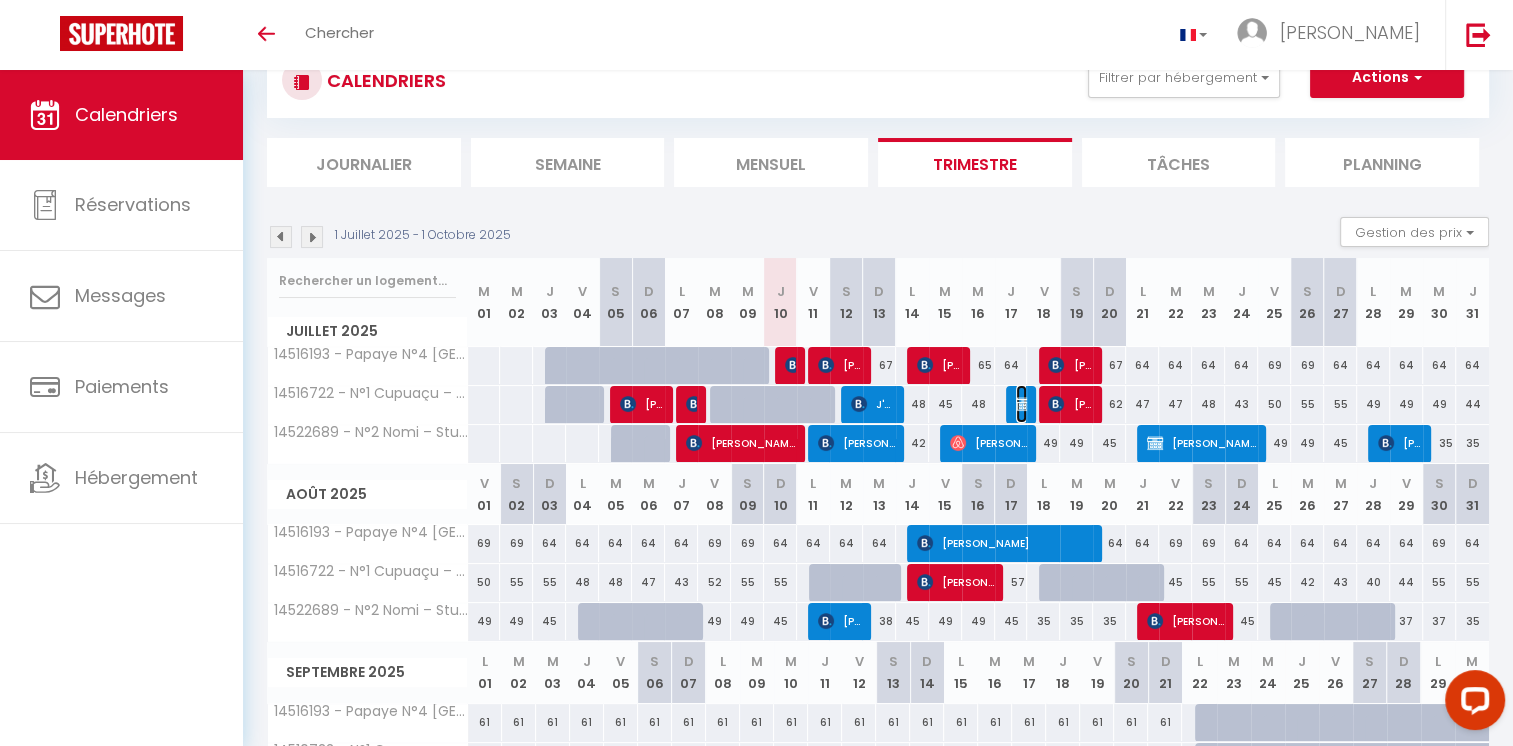 click at bounding box center (1024, 404) 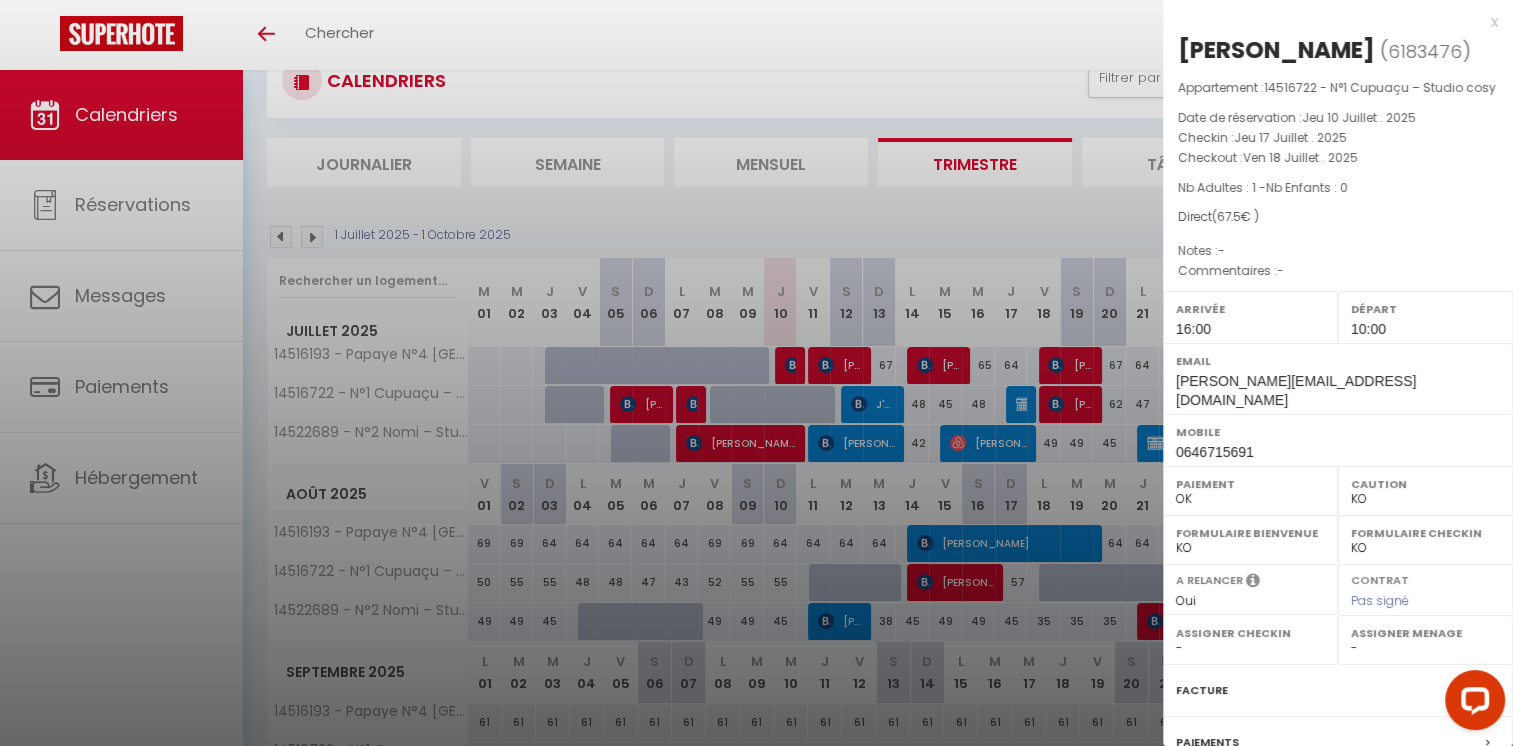click on "fernando monteiro
( 6183476 )" at bounding box center (1338, 51) 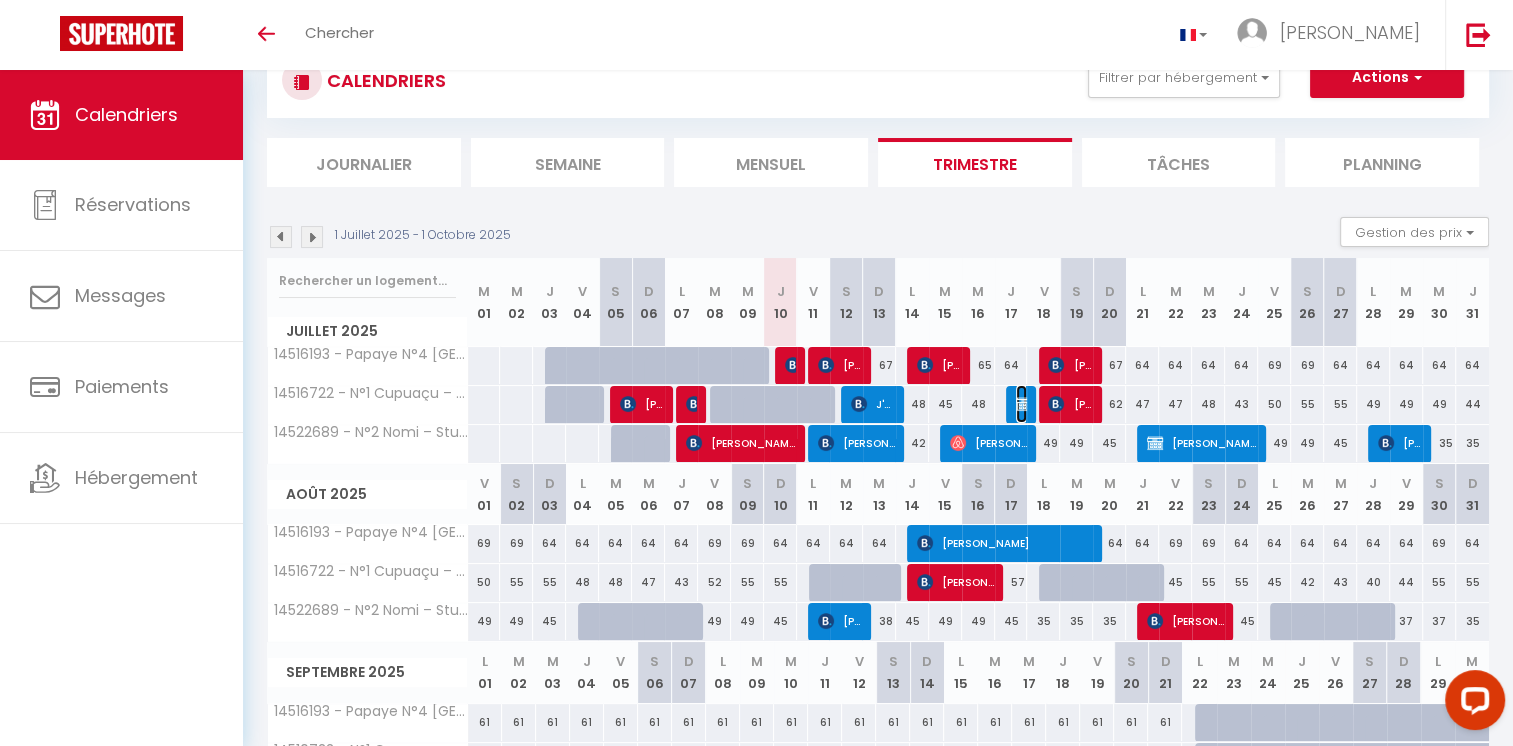 click at bounding box center (1024, 404) 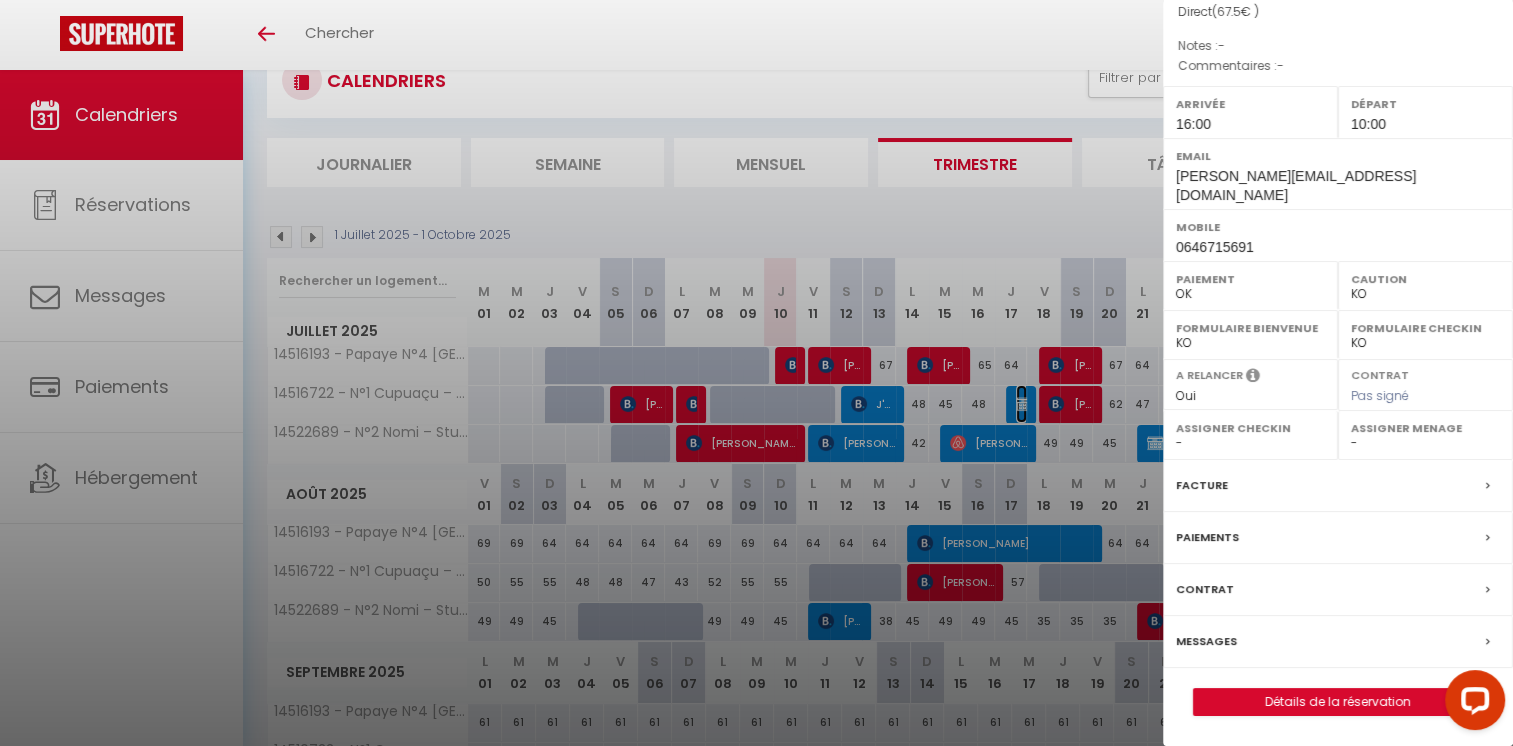 scroll, scrollTop: 234, scrollLeft: 0, axis: vertical 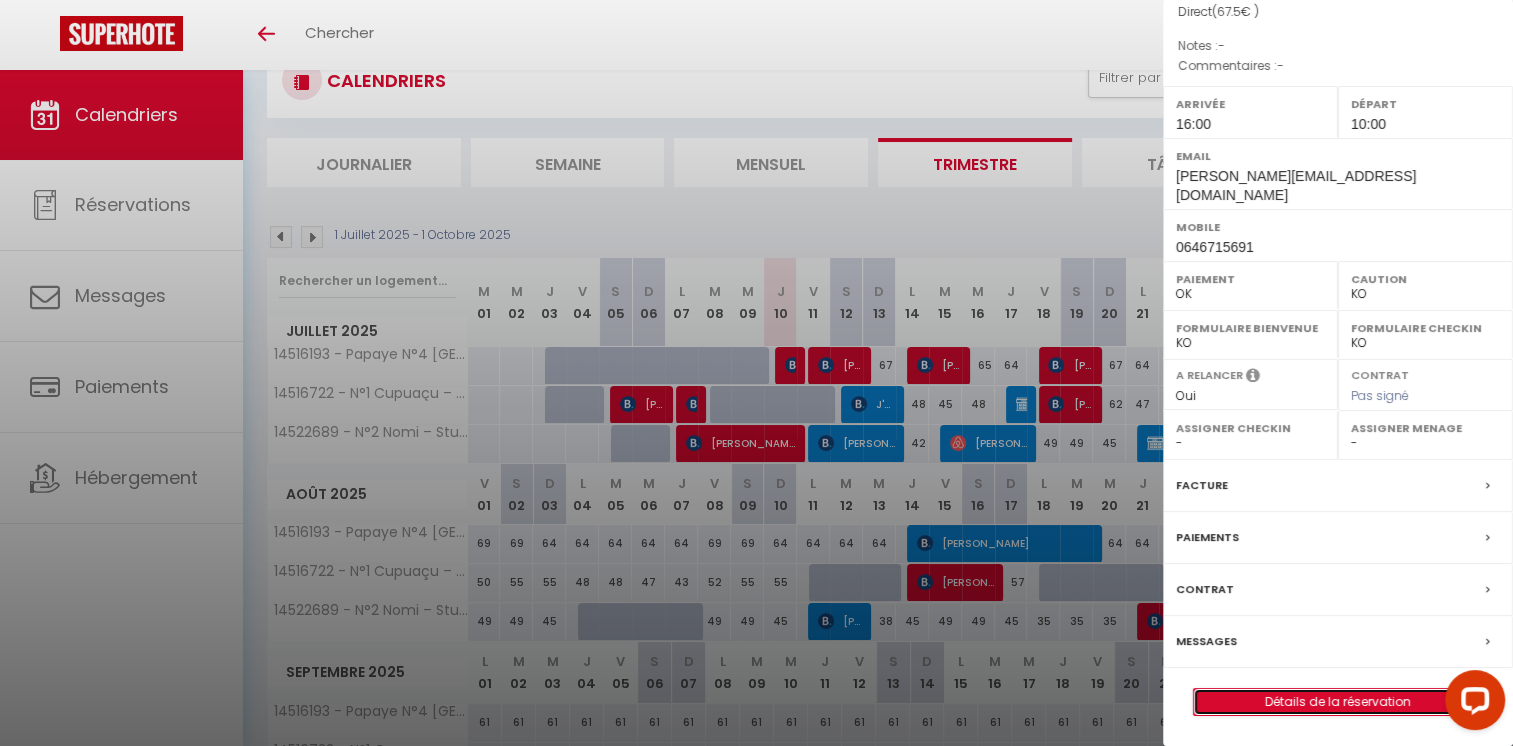 click on "Détails de la réservation" at bounding box center [1338, 702] 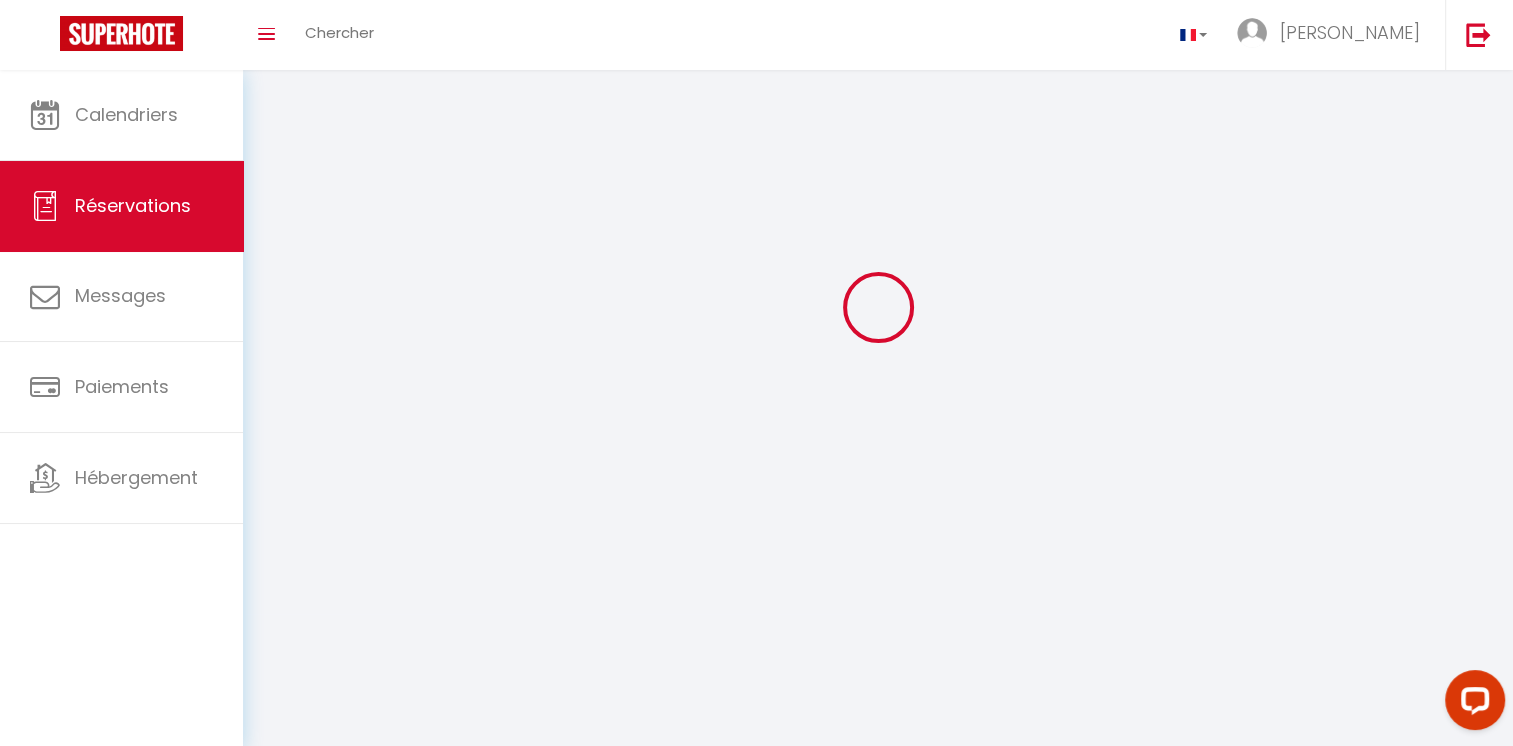 scroll, scrollTop: 0, scrollLeft: 0, axis: both 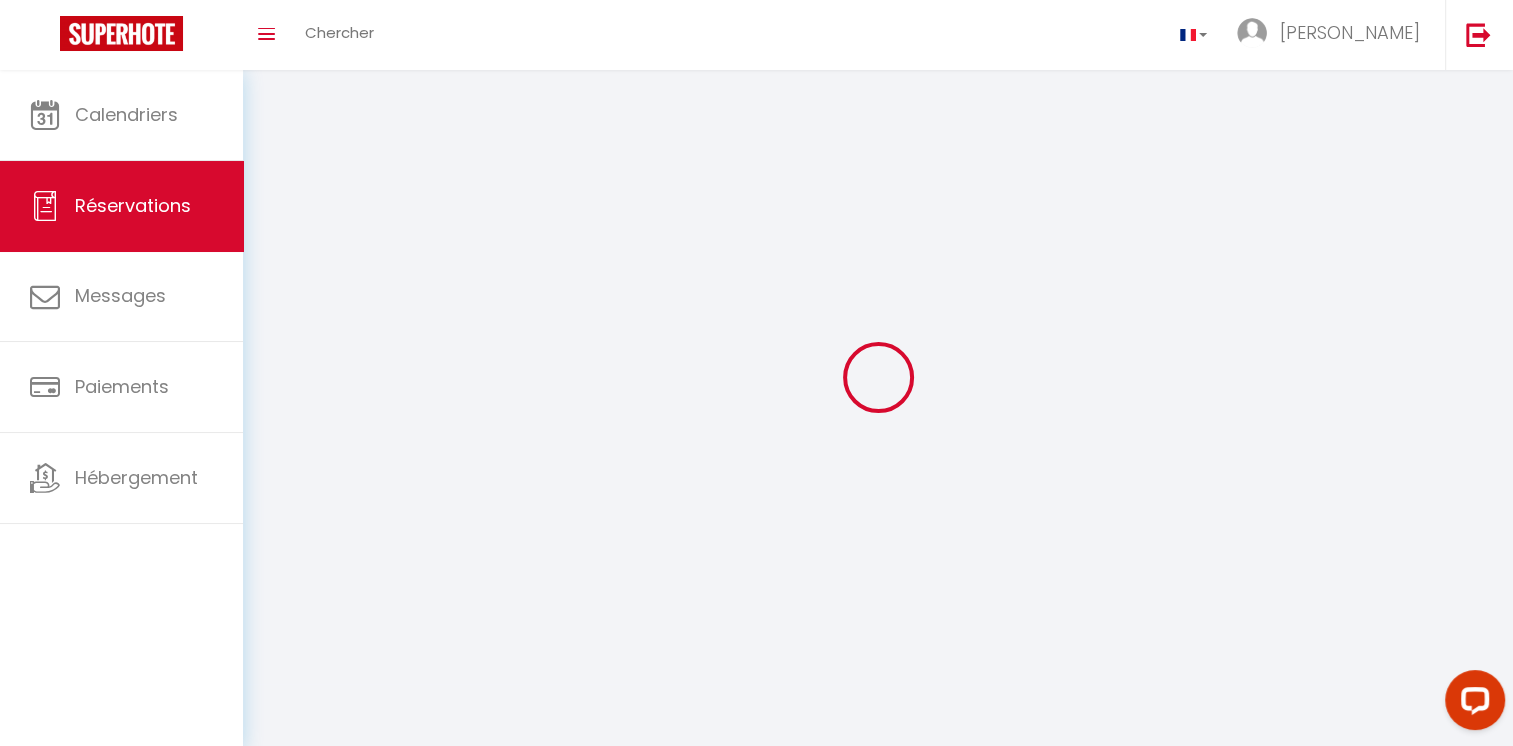 type on "fernando" 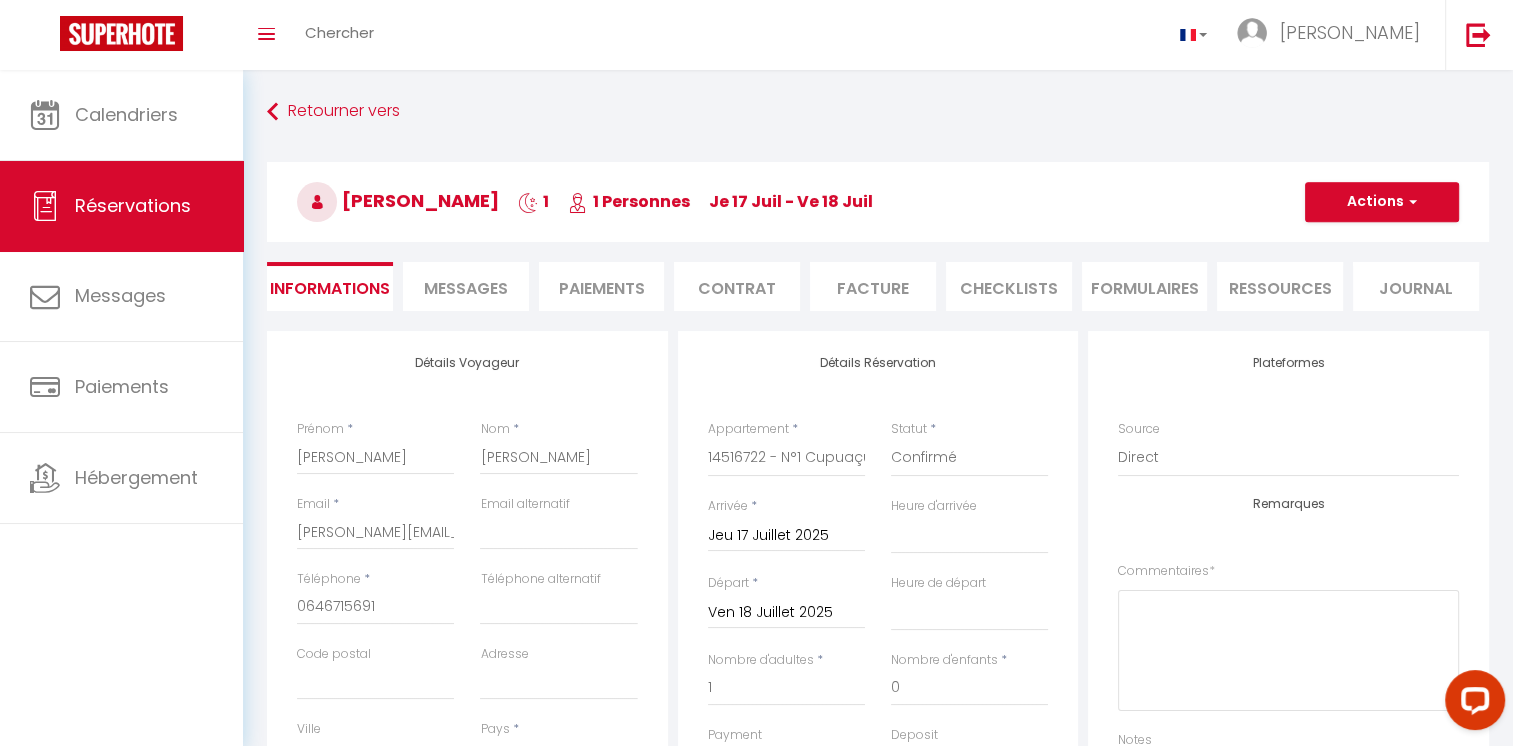 select 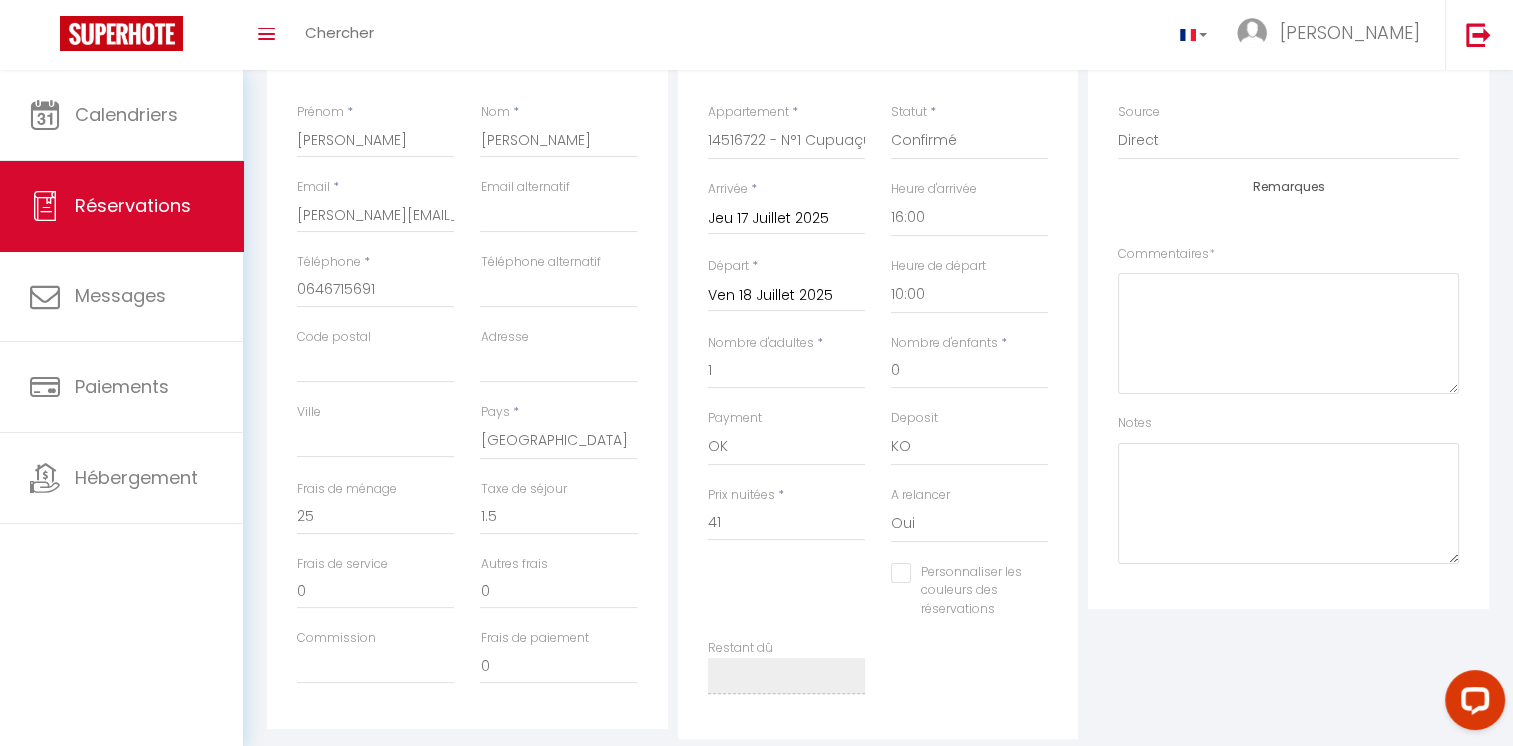 scroll, scrollTop: 386, scrollLeft: 0, axis: vertical 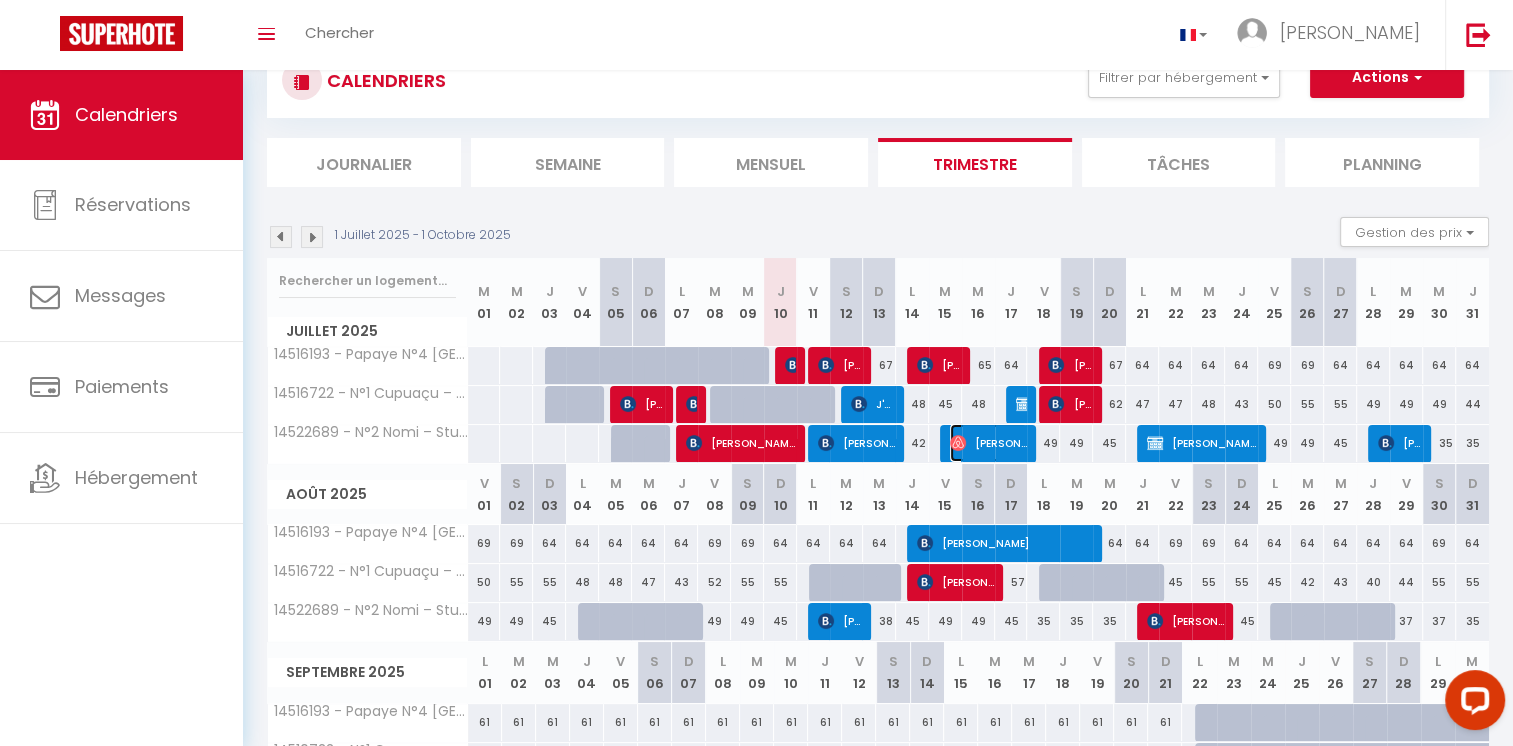 click on "[PERSON_NAME]" at bounding box center [988, 443] 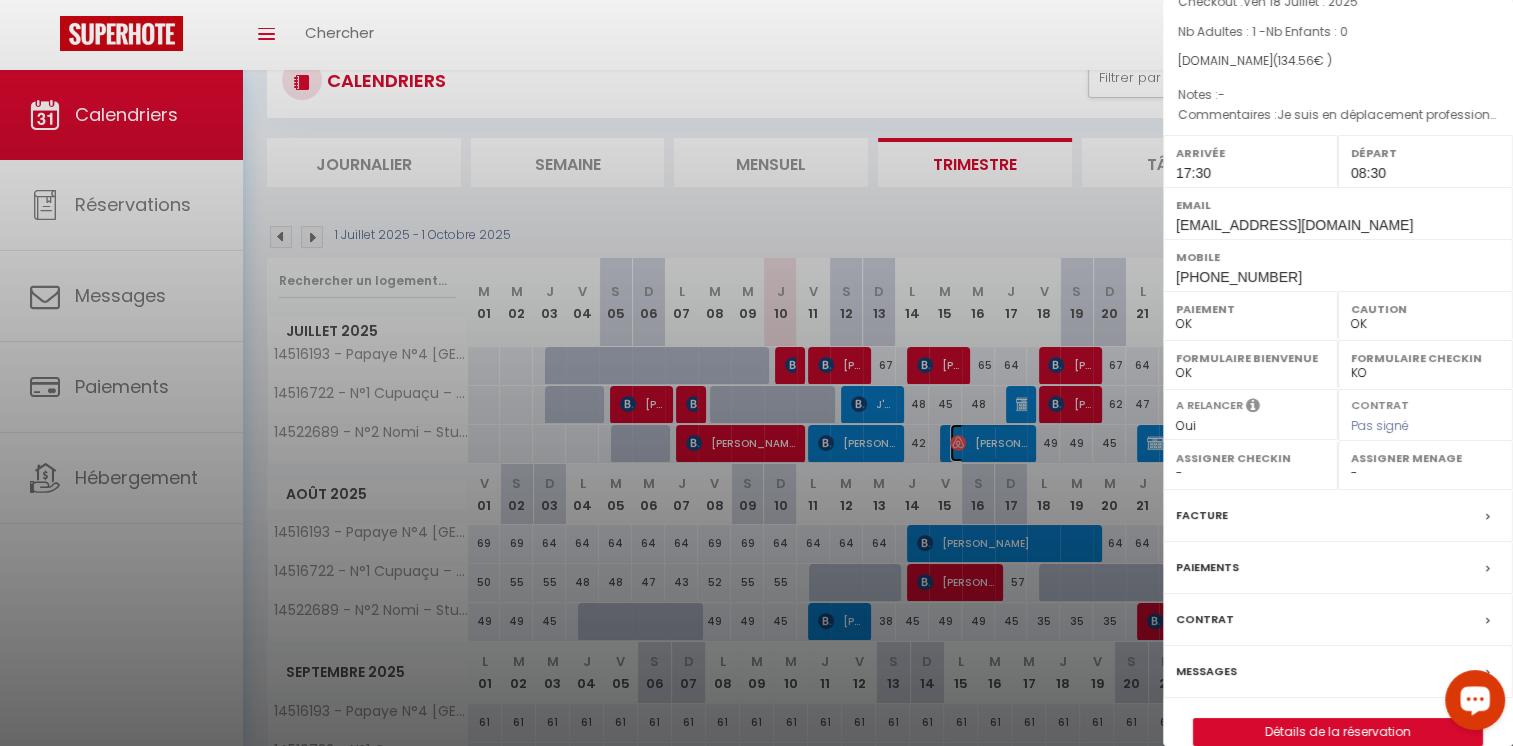 scroll, scrollTop: 182, scrollLeft: 0, axis: vertical 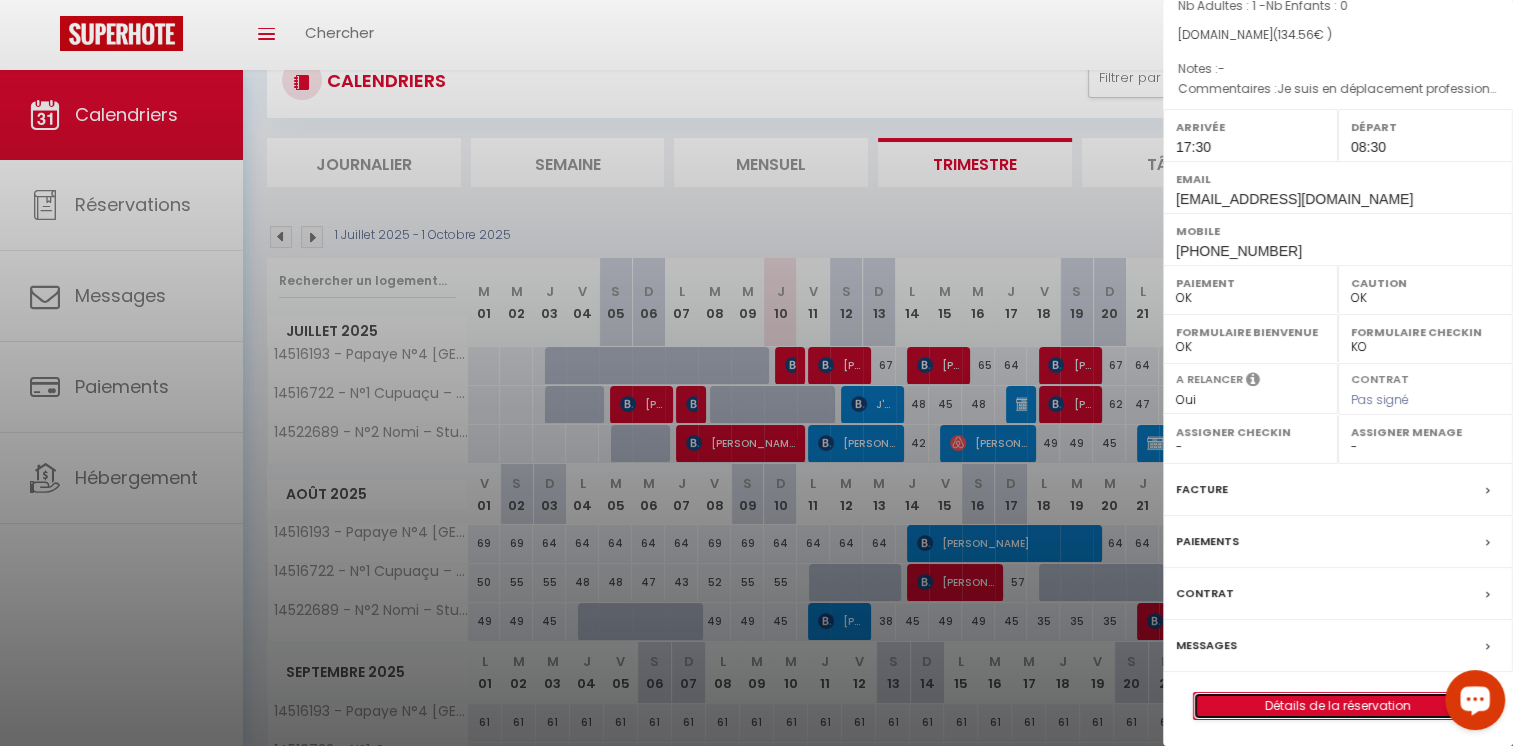 click on "Détails de la réservation" at bounding box center (1338, 706) 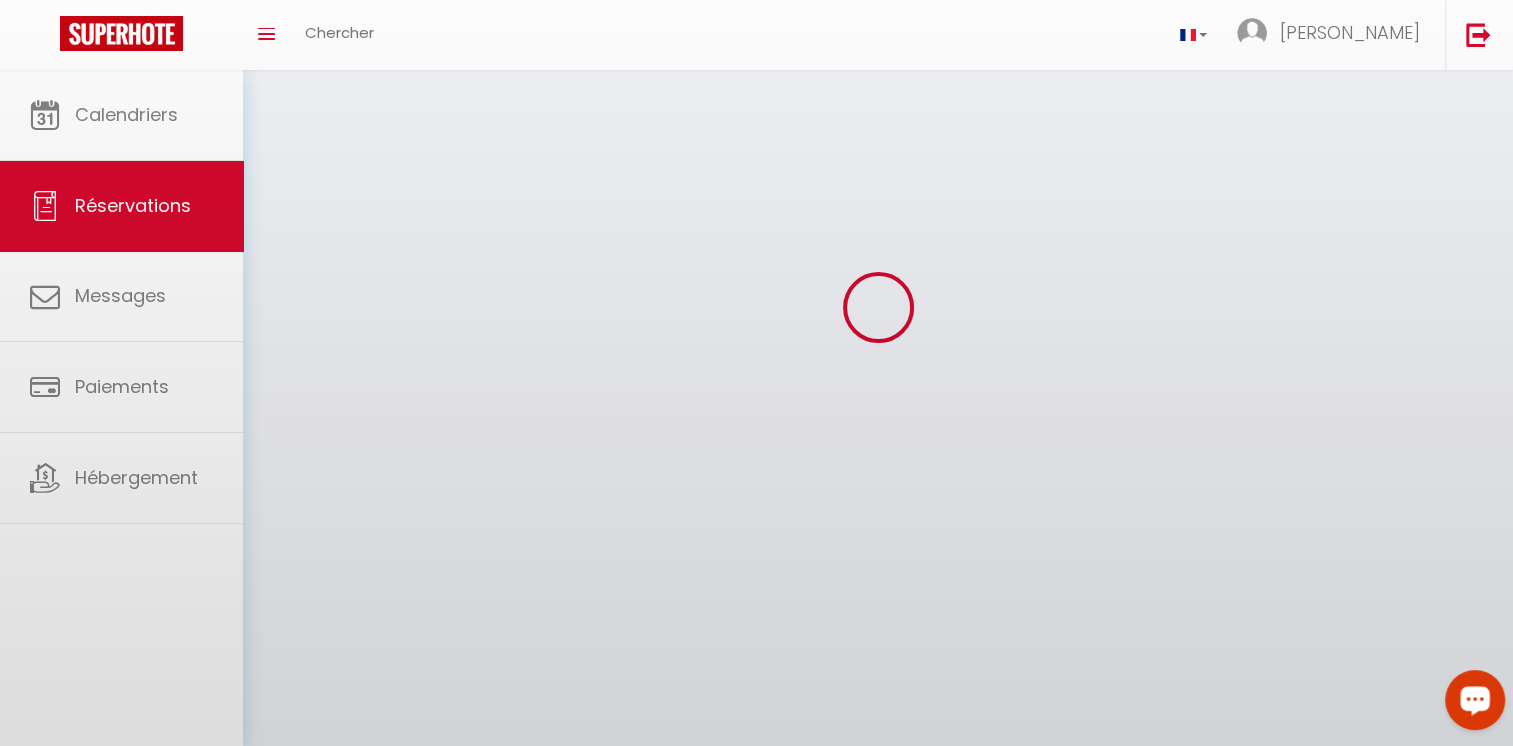 scroll, scrollTop: 0, scrollLeft: 0, axis: both 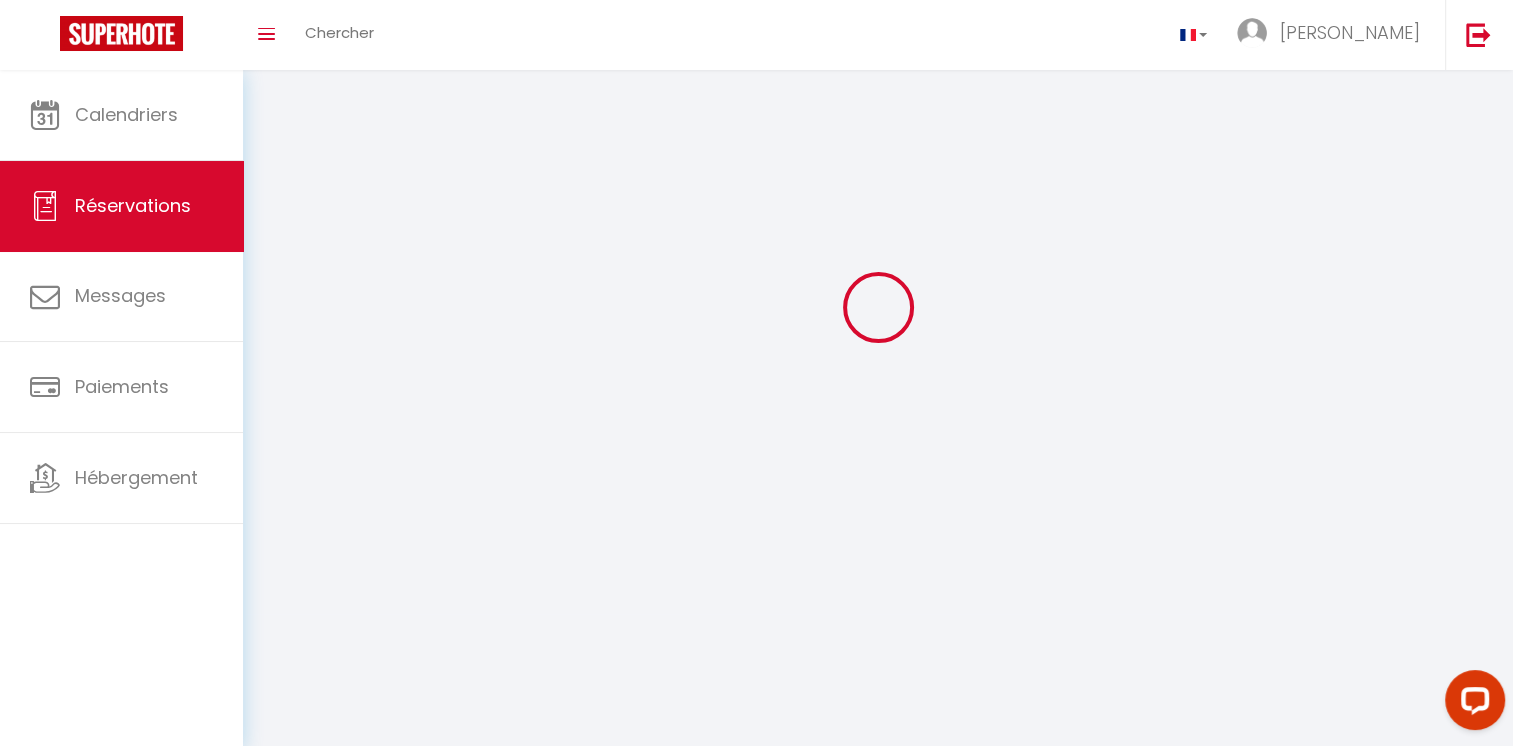 type on "Frederic" 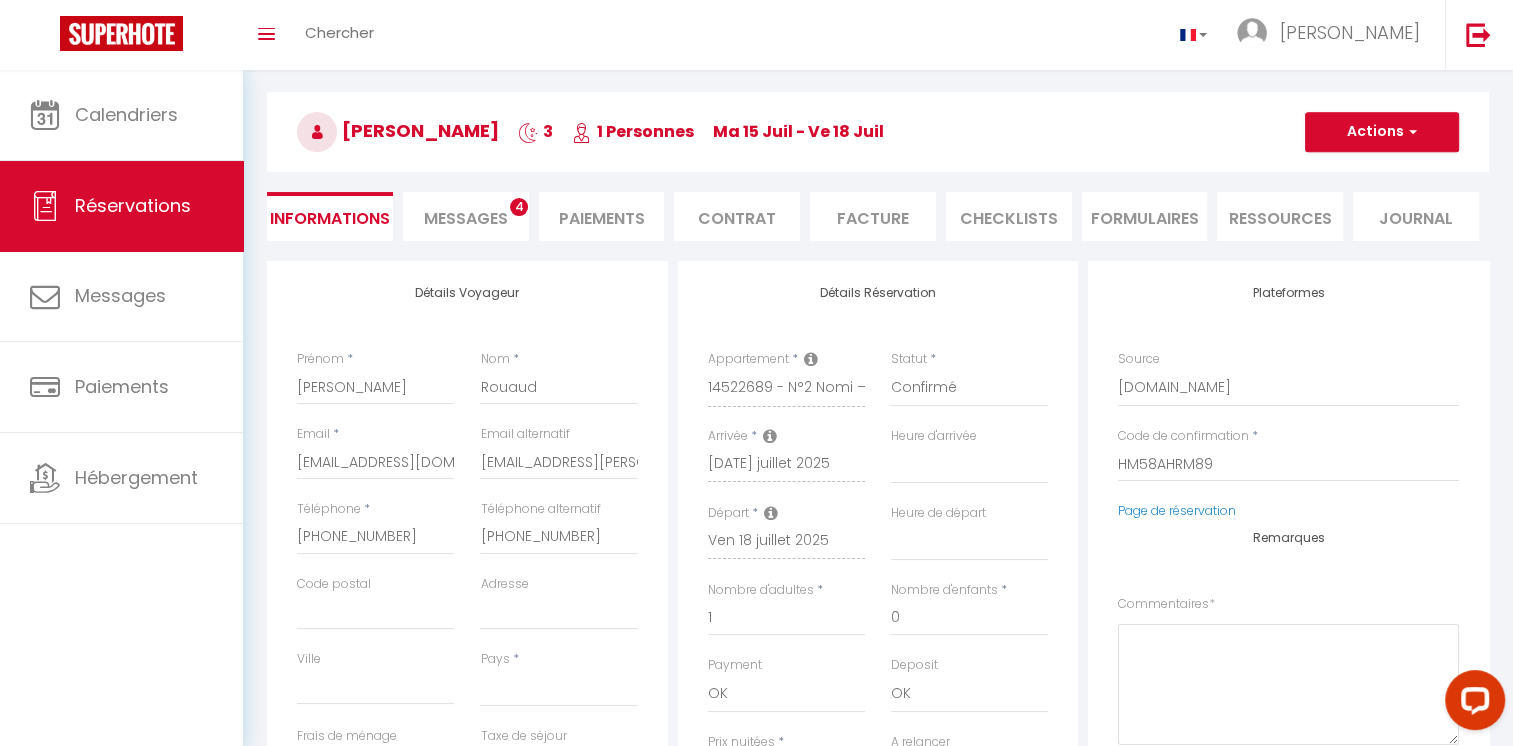 select 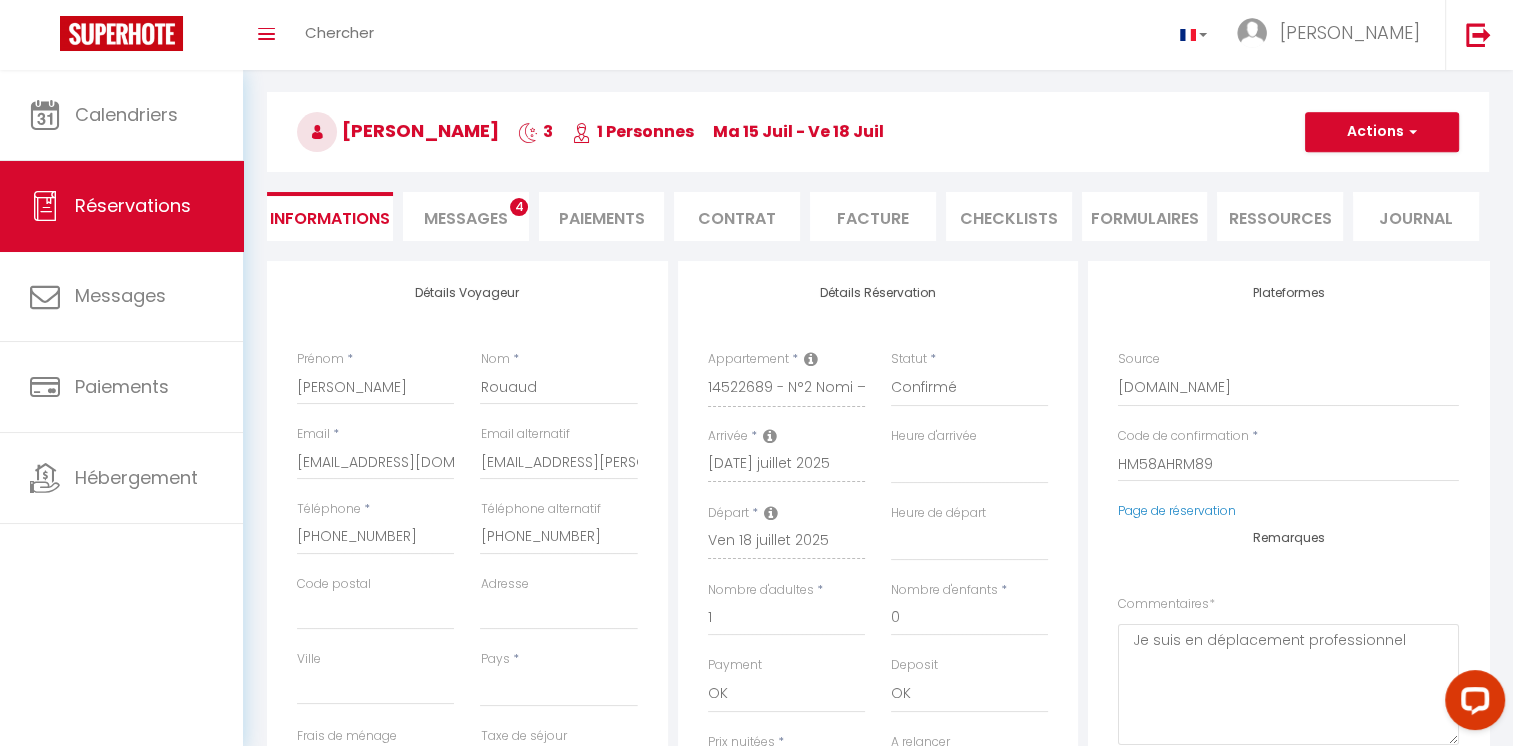 select 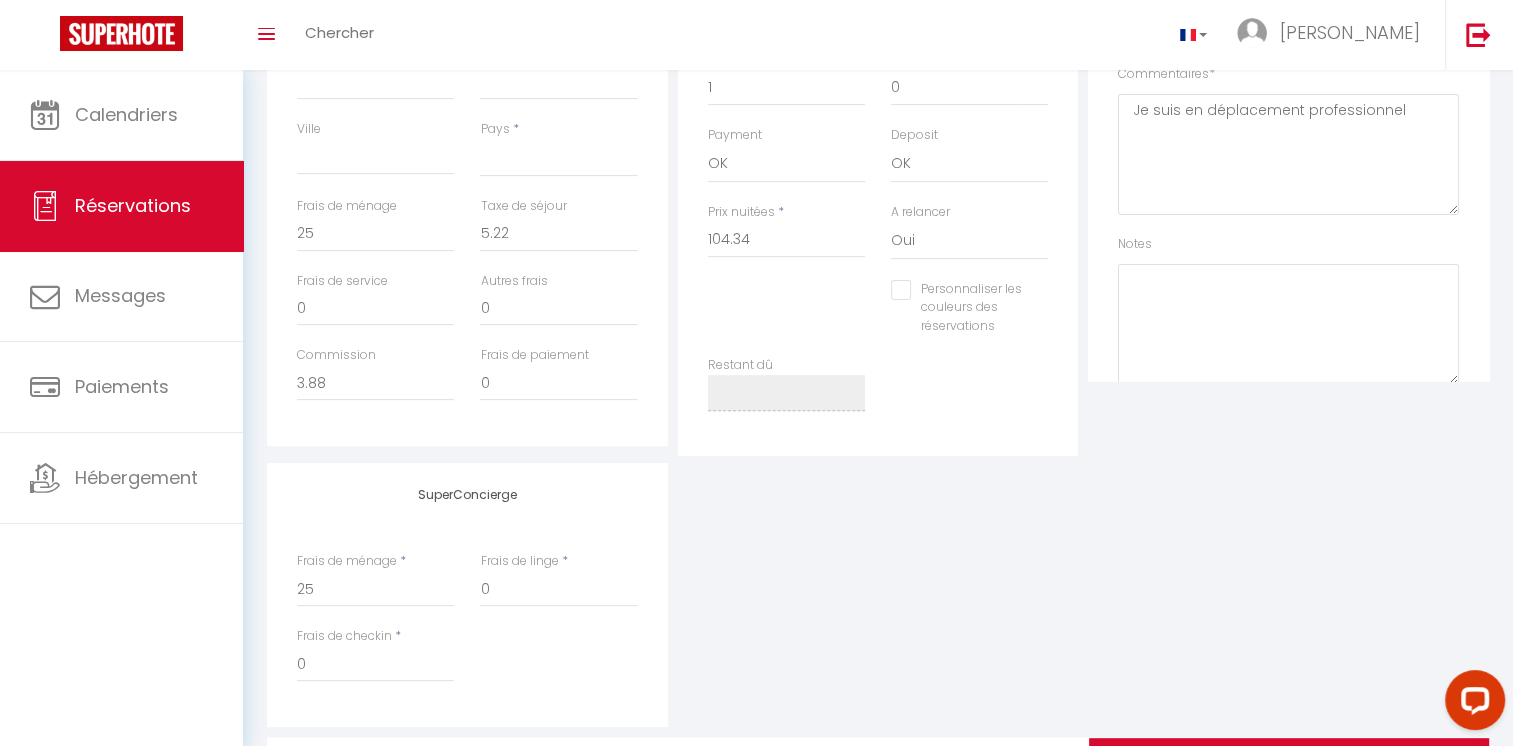scroll, scrollTop: 605, scrollLeft: 0, axis: vertical 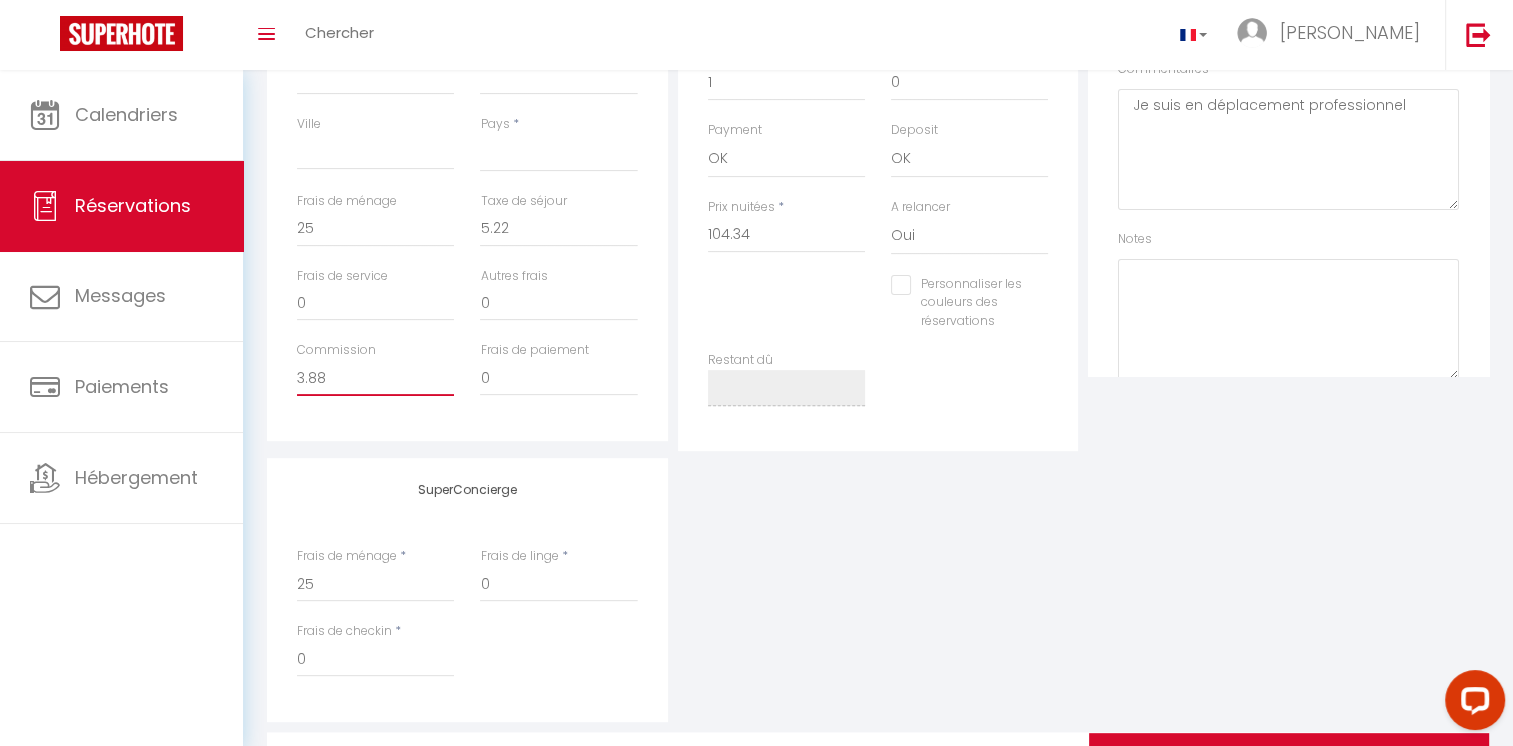 drag, startPoint x: 329, startPoint y: 374, endPoint x: 297, endPoint y: 388, distance: 34.928497 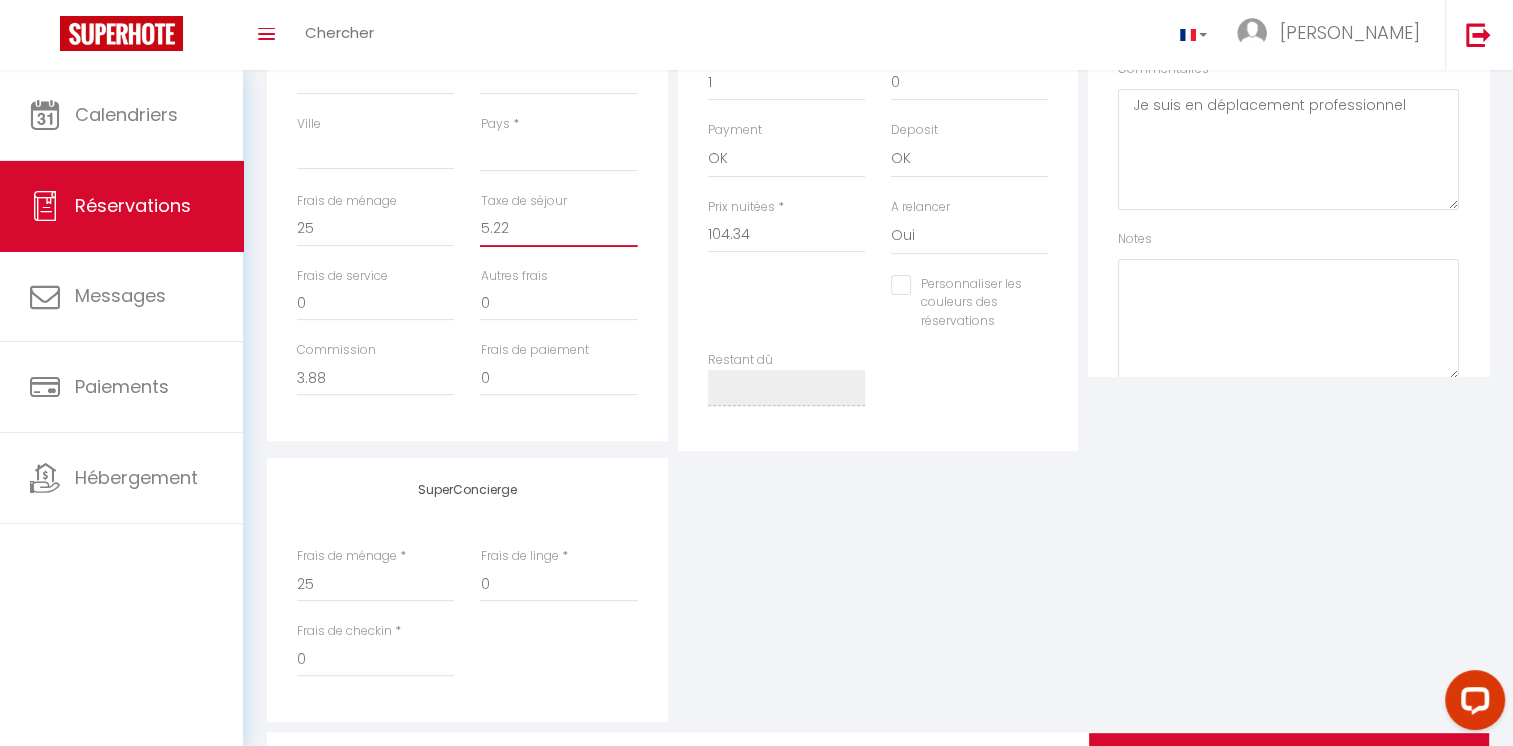 drag, startPoint x: 504, startPoint y: 234, endPoint x: 476, endPoint y: 239, distance: 28.442924 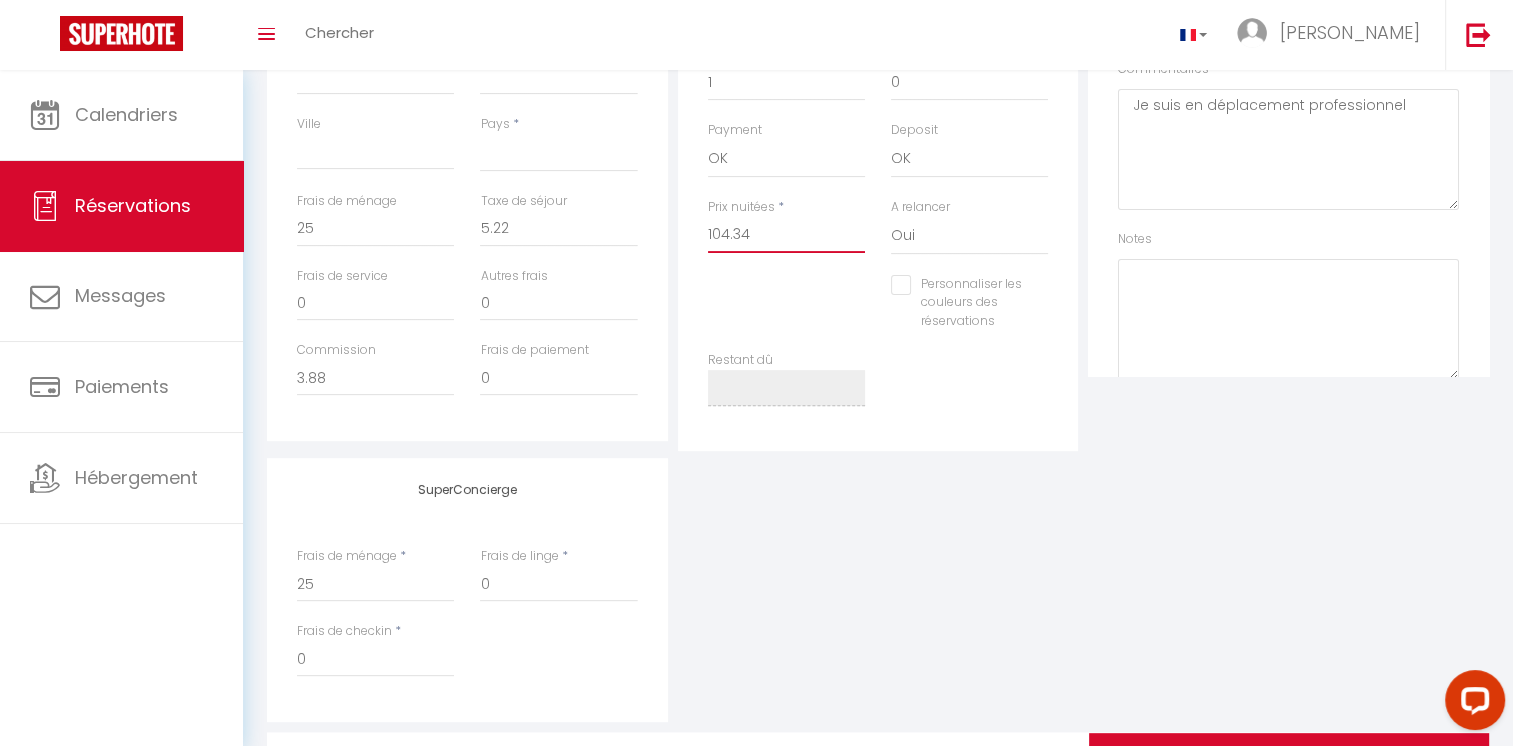 drag, startPoint x: 753, startPoint y: 238, endPoint x: 705, endPoint y: 238, distance: 48 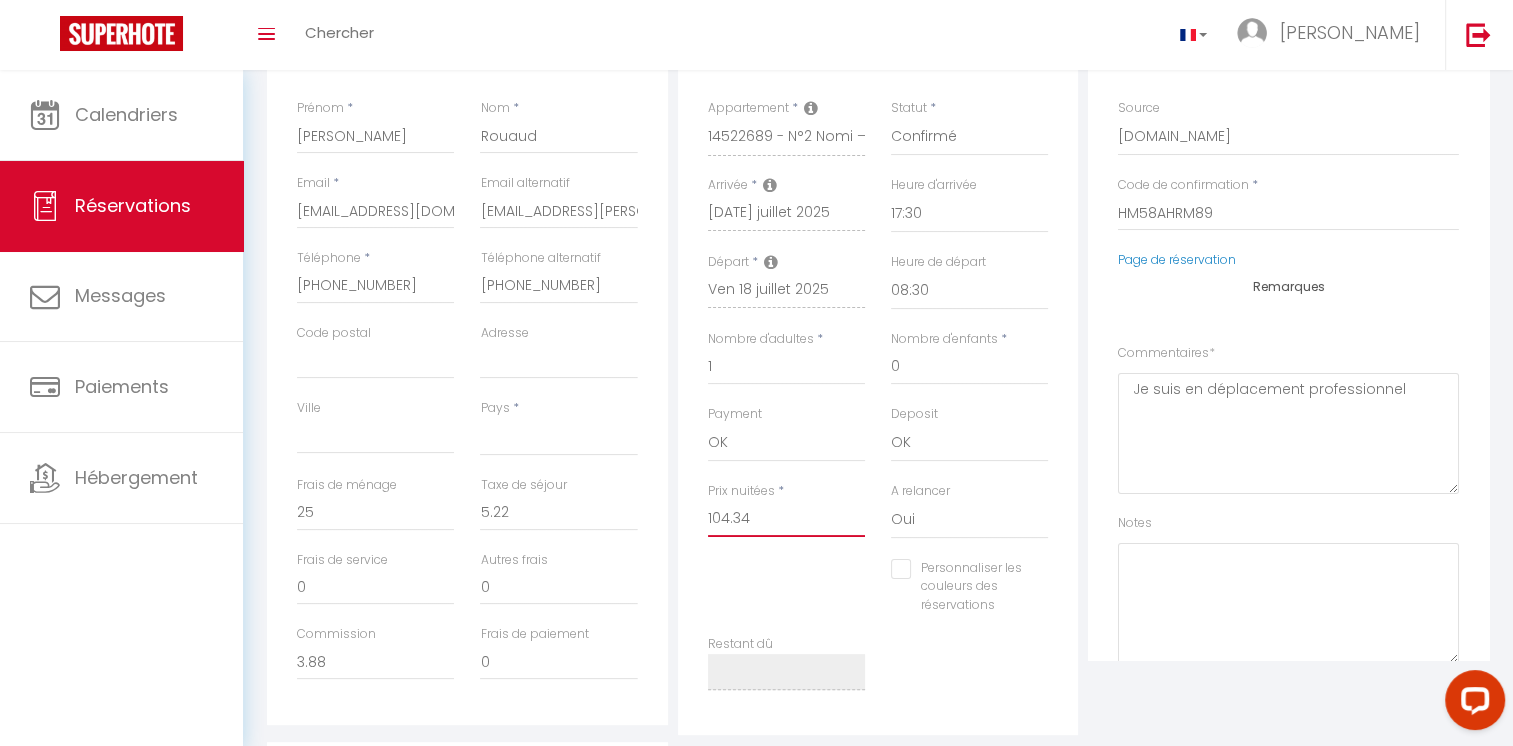 scroll, scrollTop: 219, scrollLeft: 0, axis: vertical 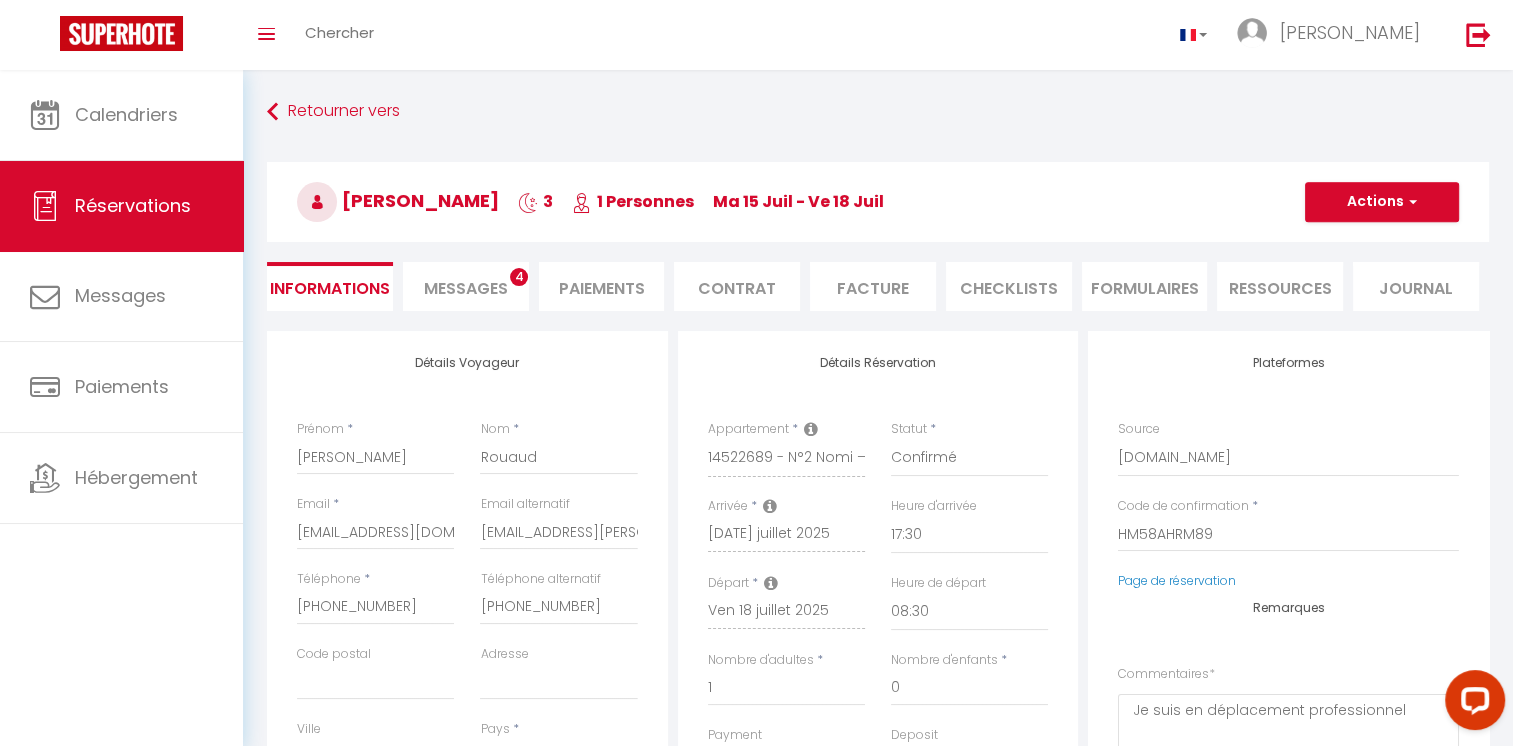 click on "Facture" at bounding box center (873, 286) 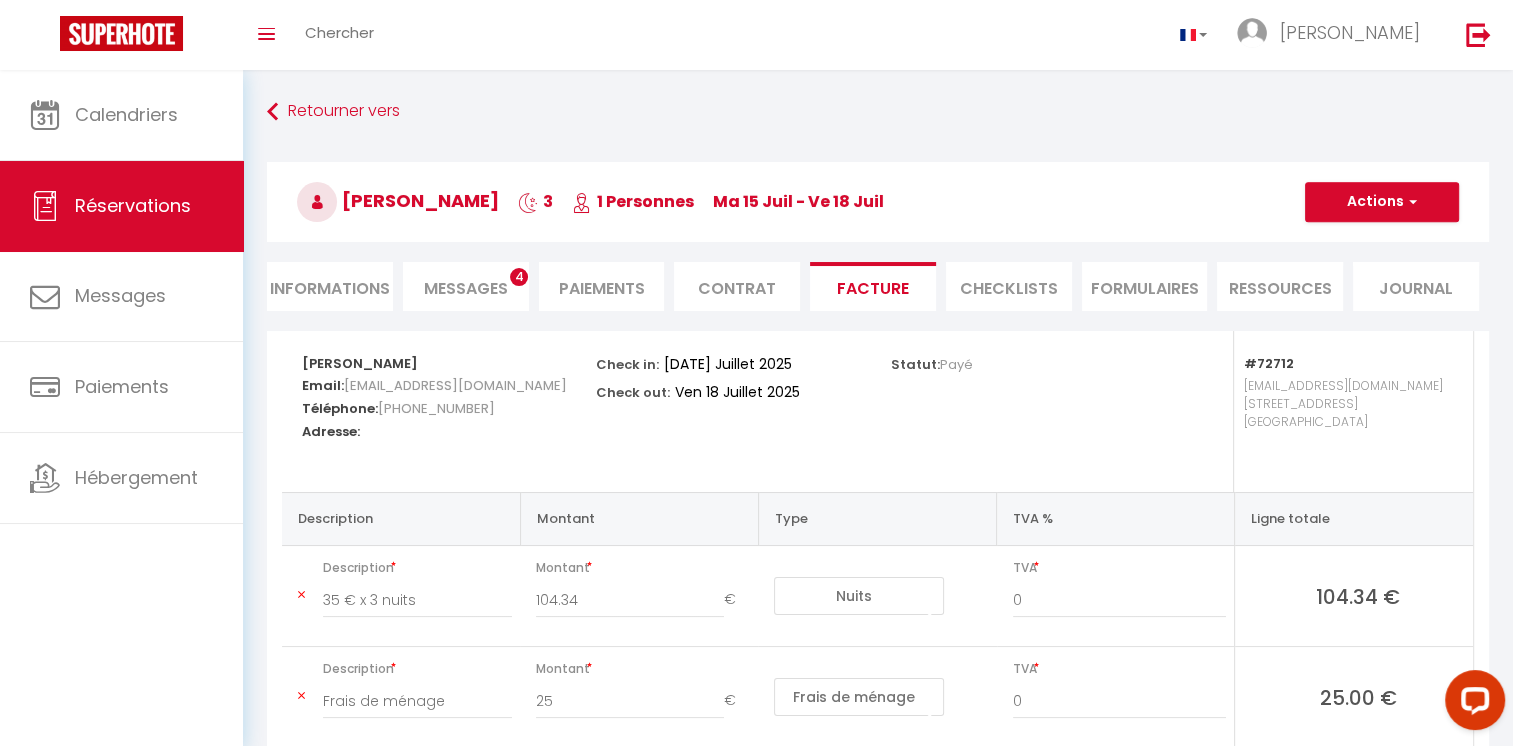 scroll, scrollTop: 236, scrollLeft: 0, axis: vertical 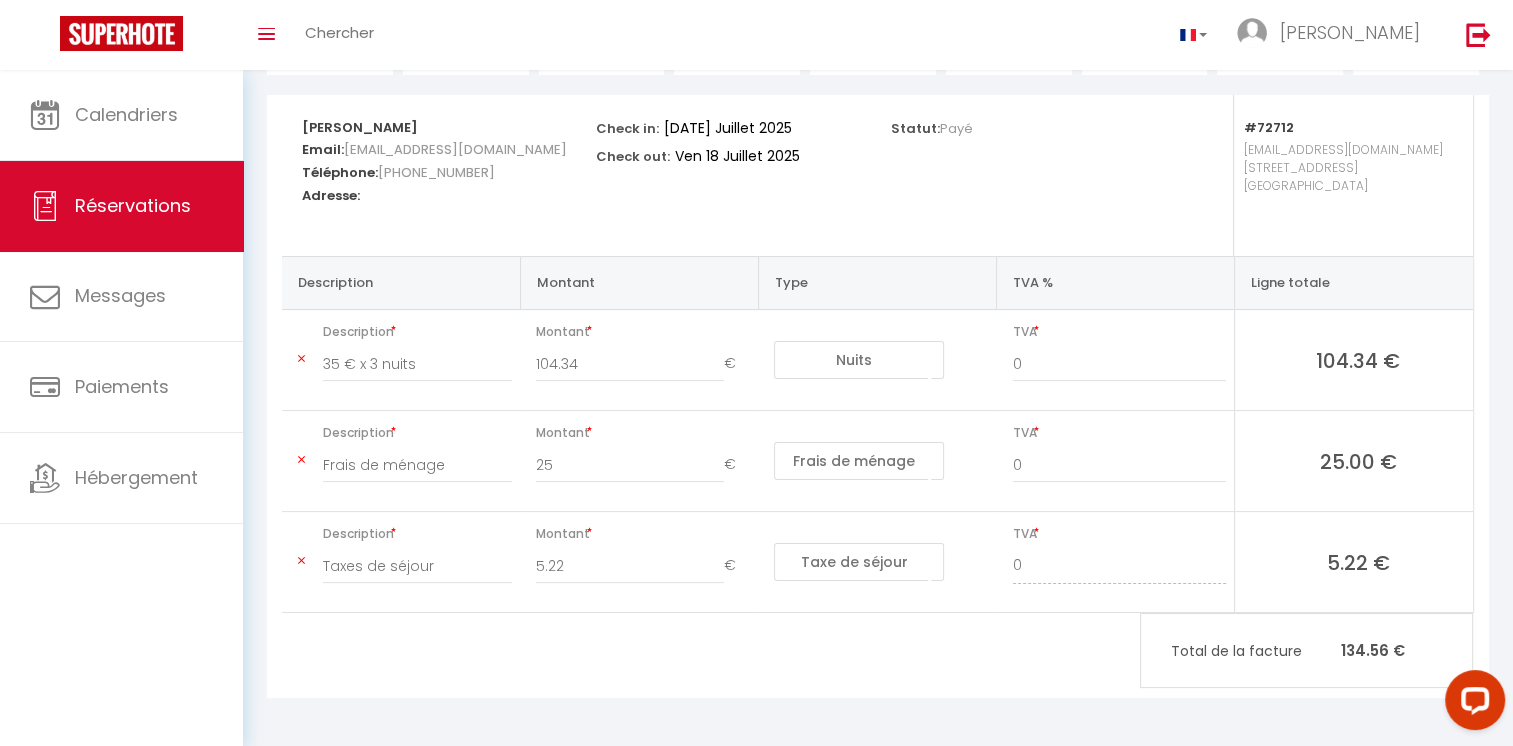 click at bounding box center (301, 460) 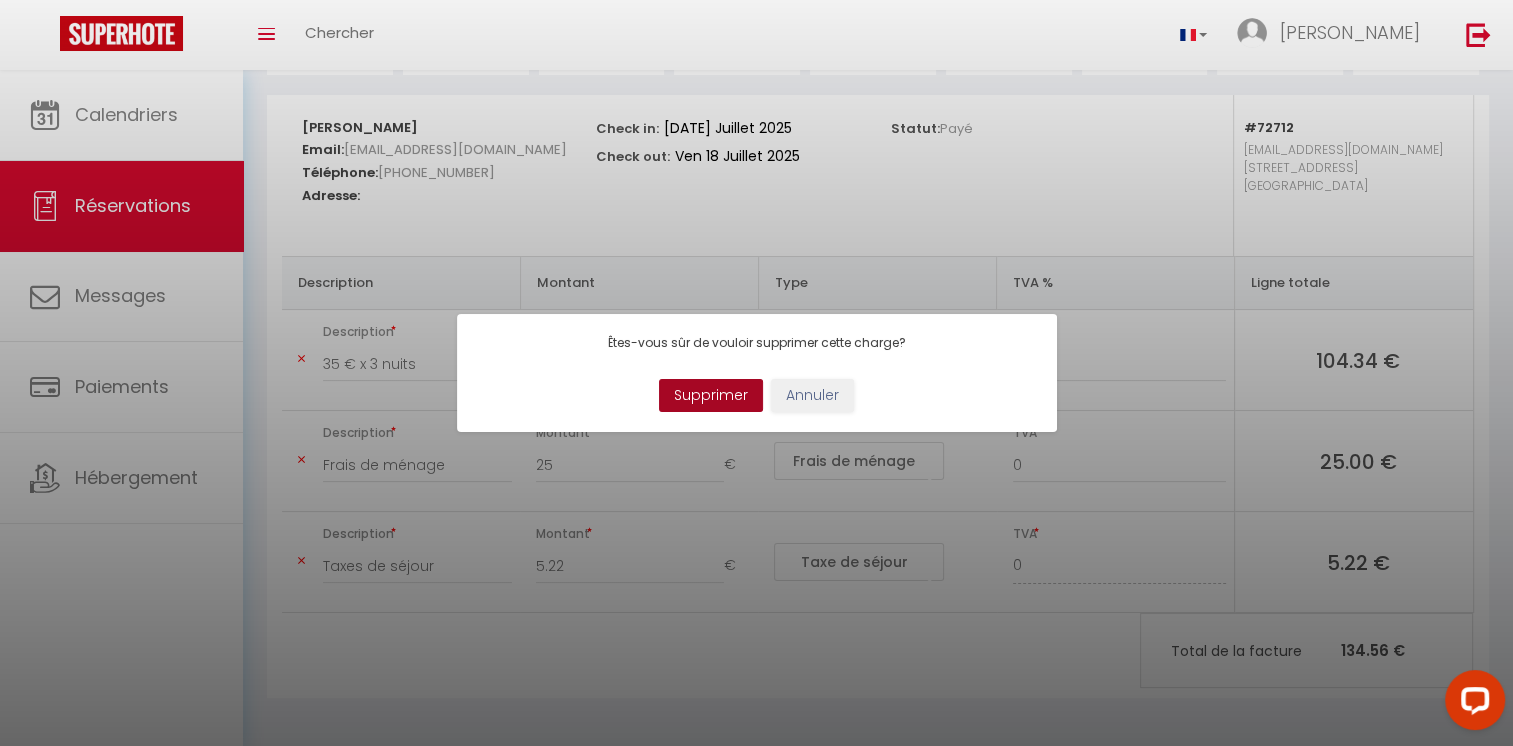 click on "Supprimer" at bounding box center [711, 396] 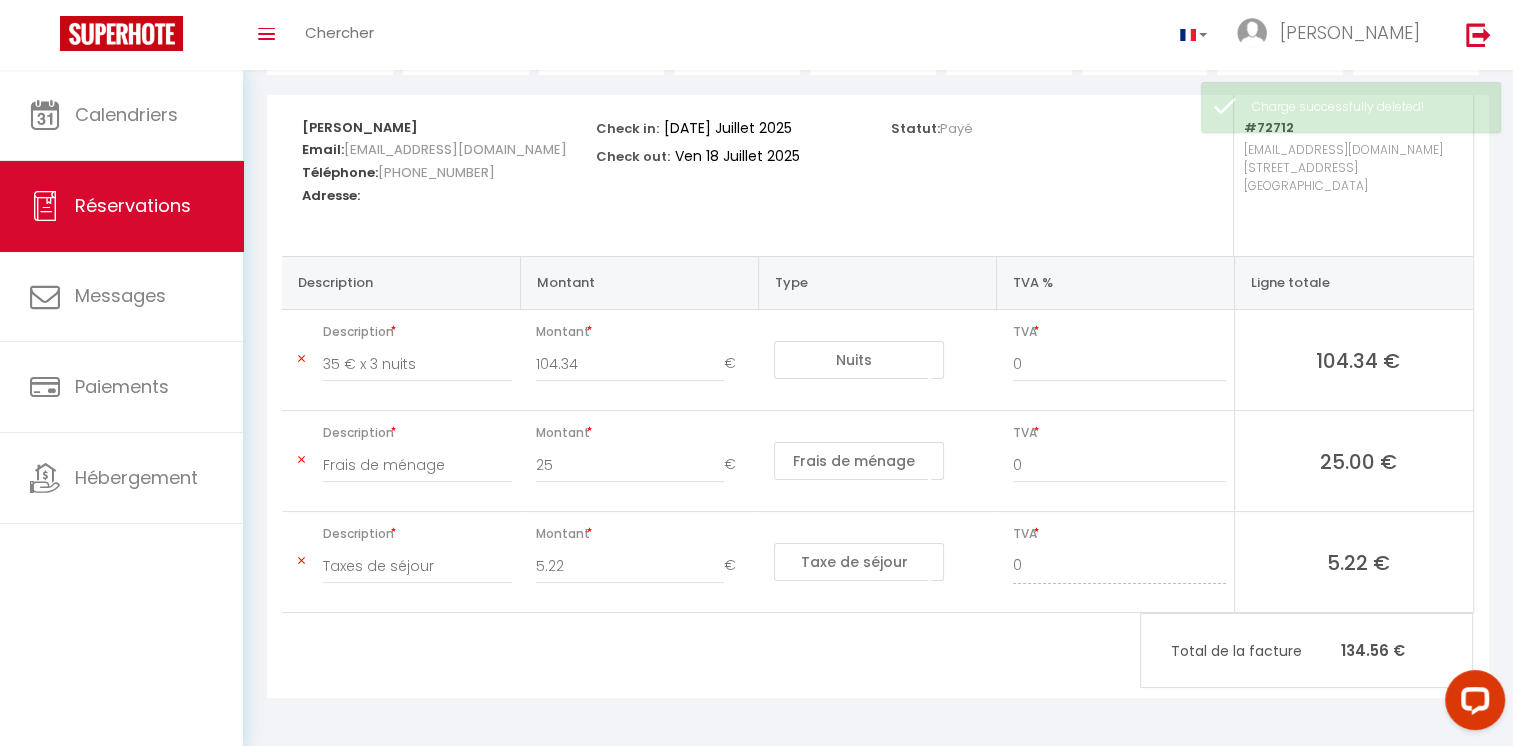 type on "Taxes de séjour" 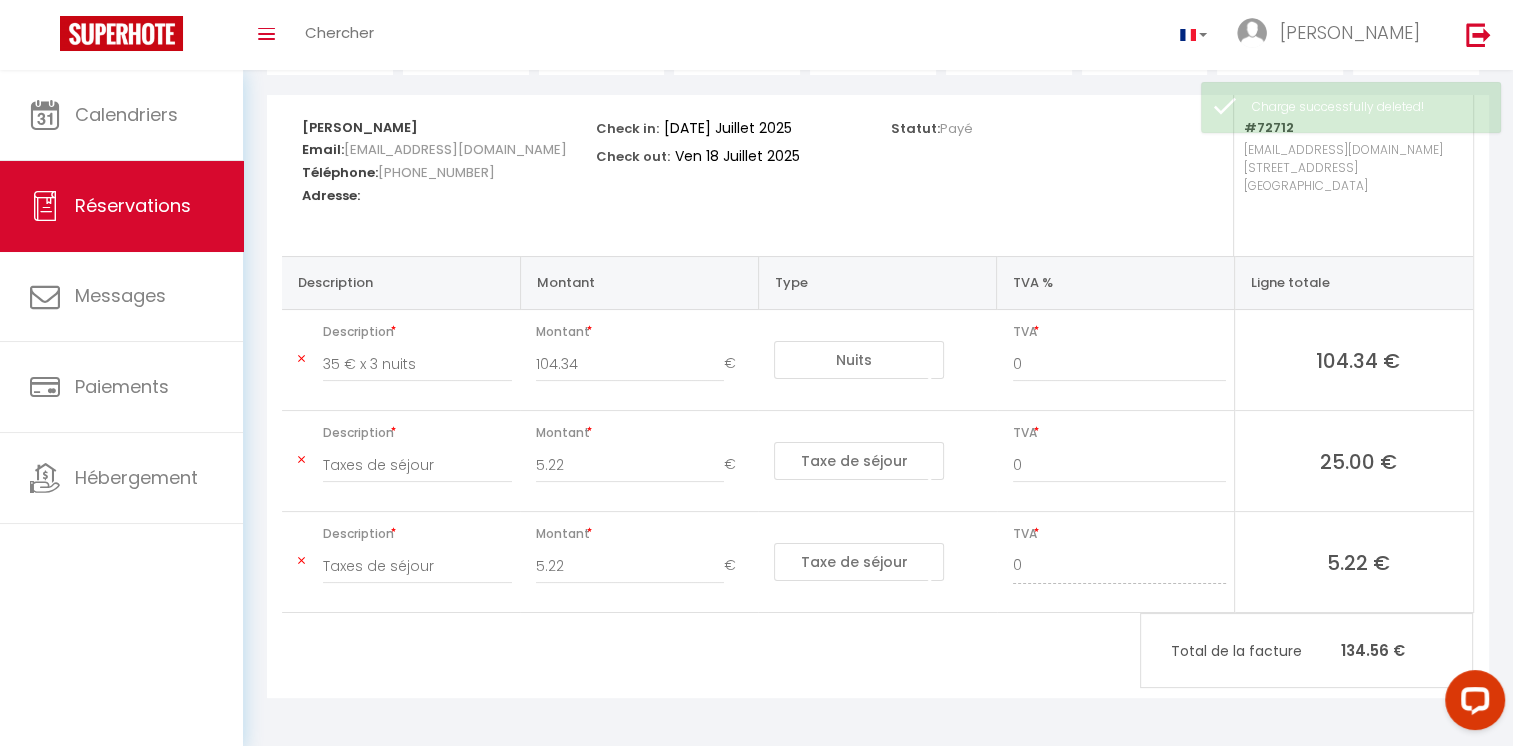 scroll, scrollTop: 135, scrollLeft: 0, axis: vertical 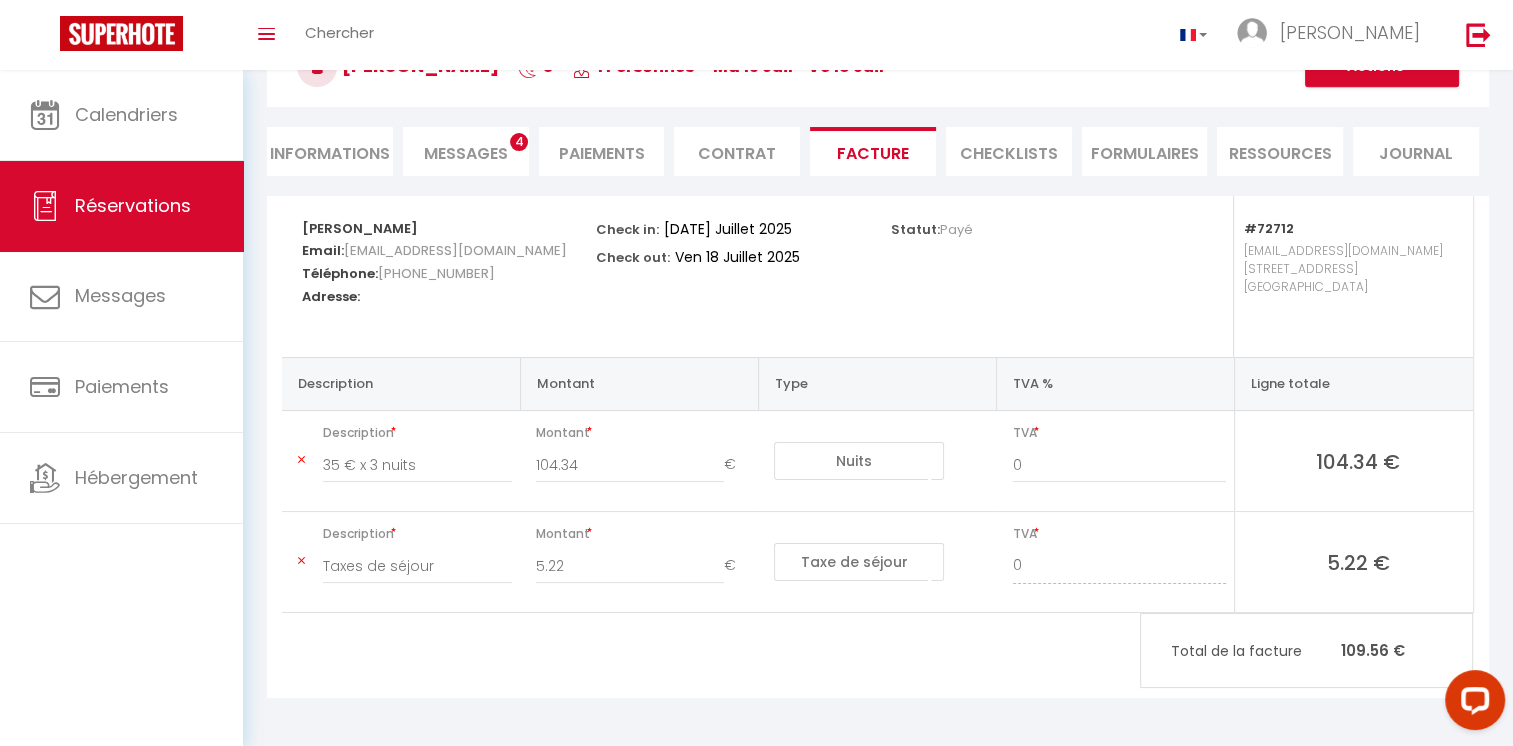 click at bounding box center [301, 561] 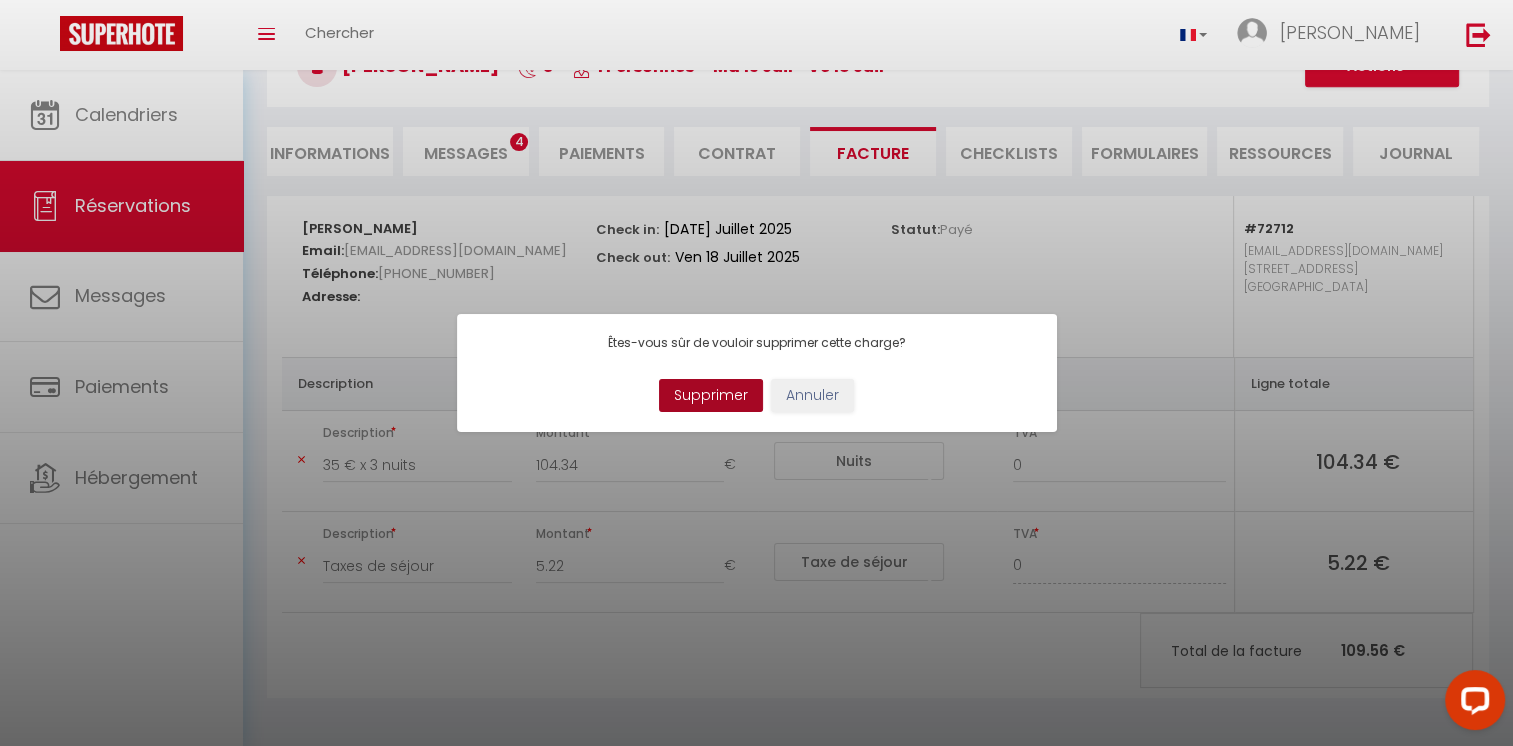 click on "Supprimer" at bounding box center [711, 396] 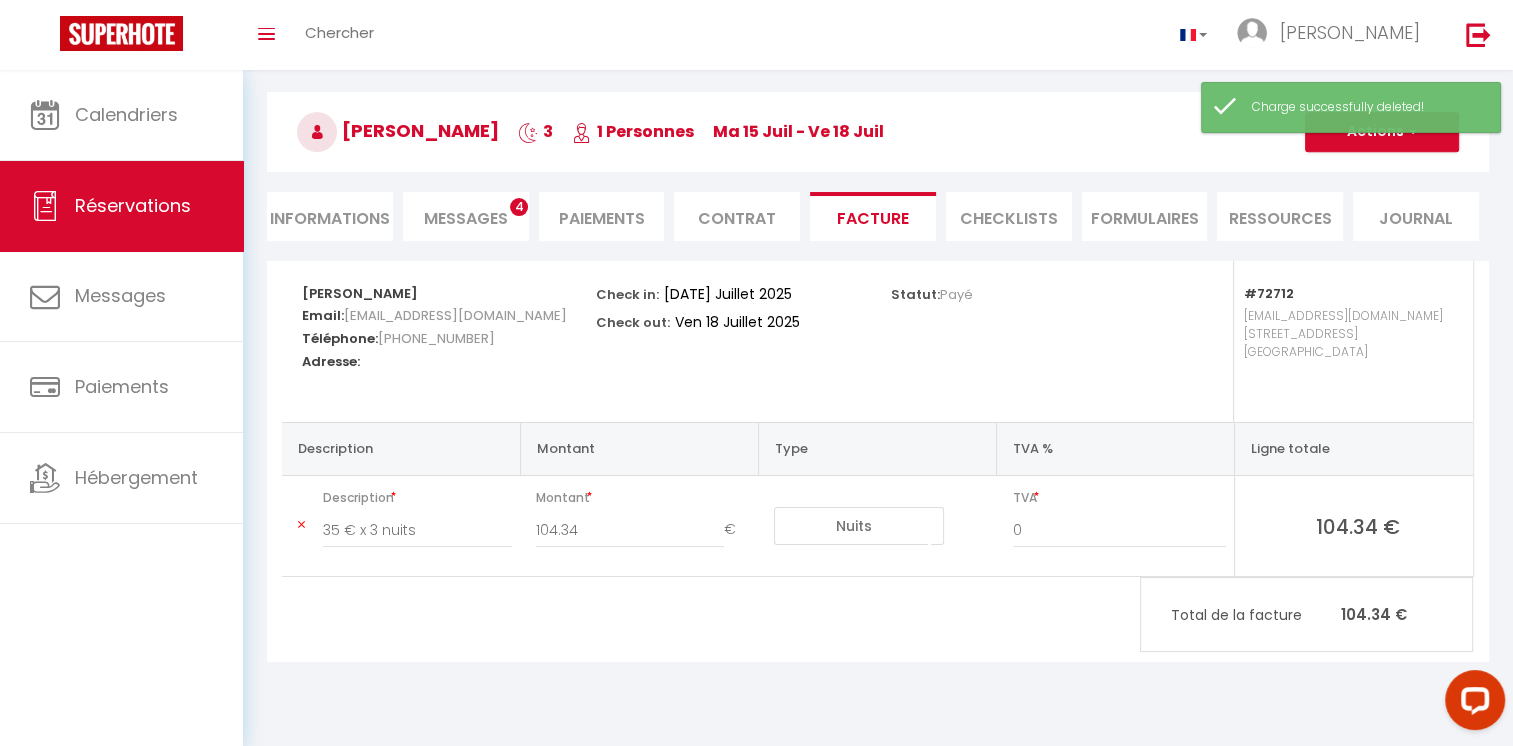 scroll, scrollTop: 70, scrollLeft: 0, axis: vertical 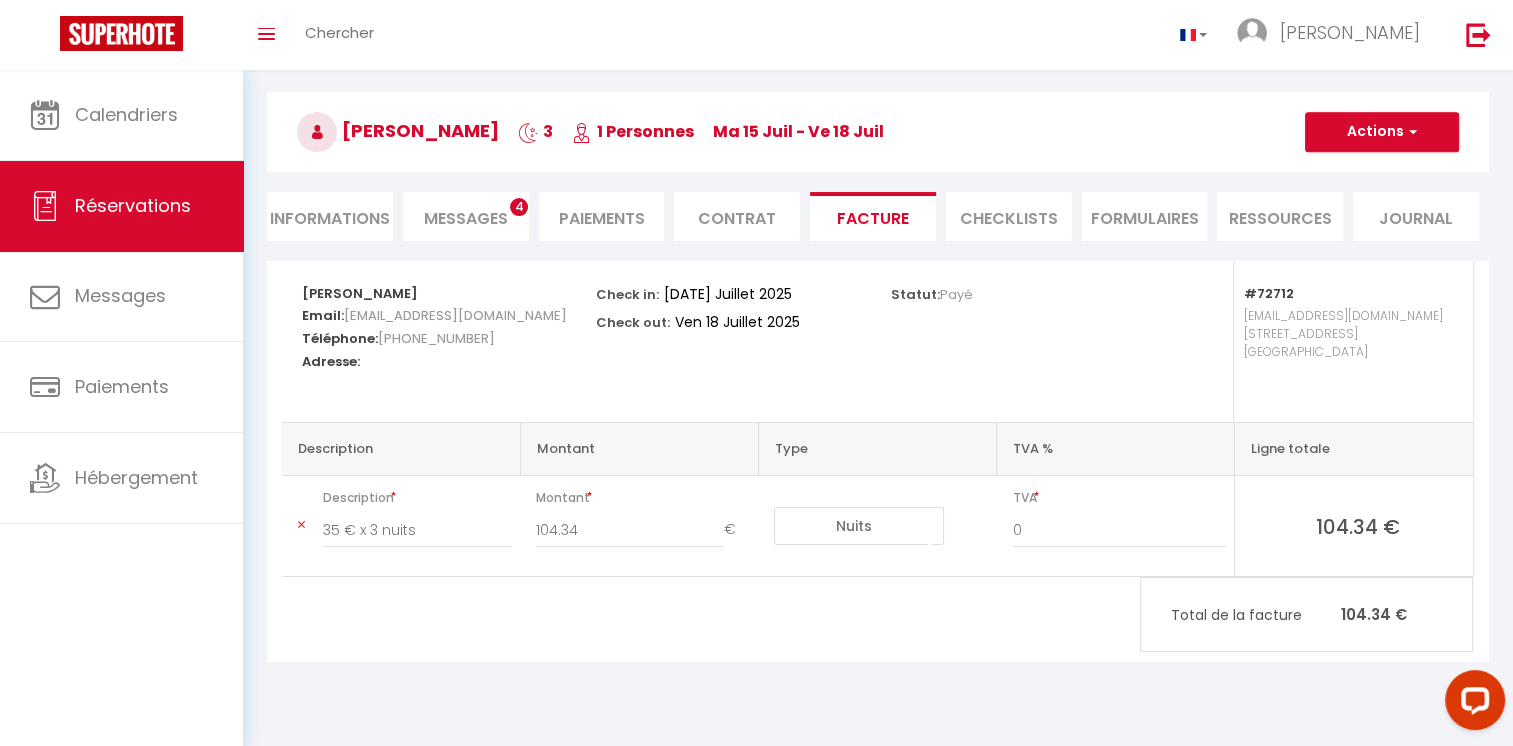 click on "Informations" at bounding box center (330, 216) 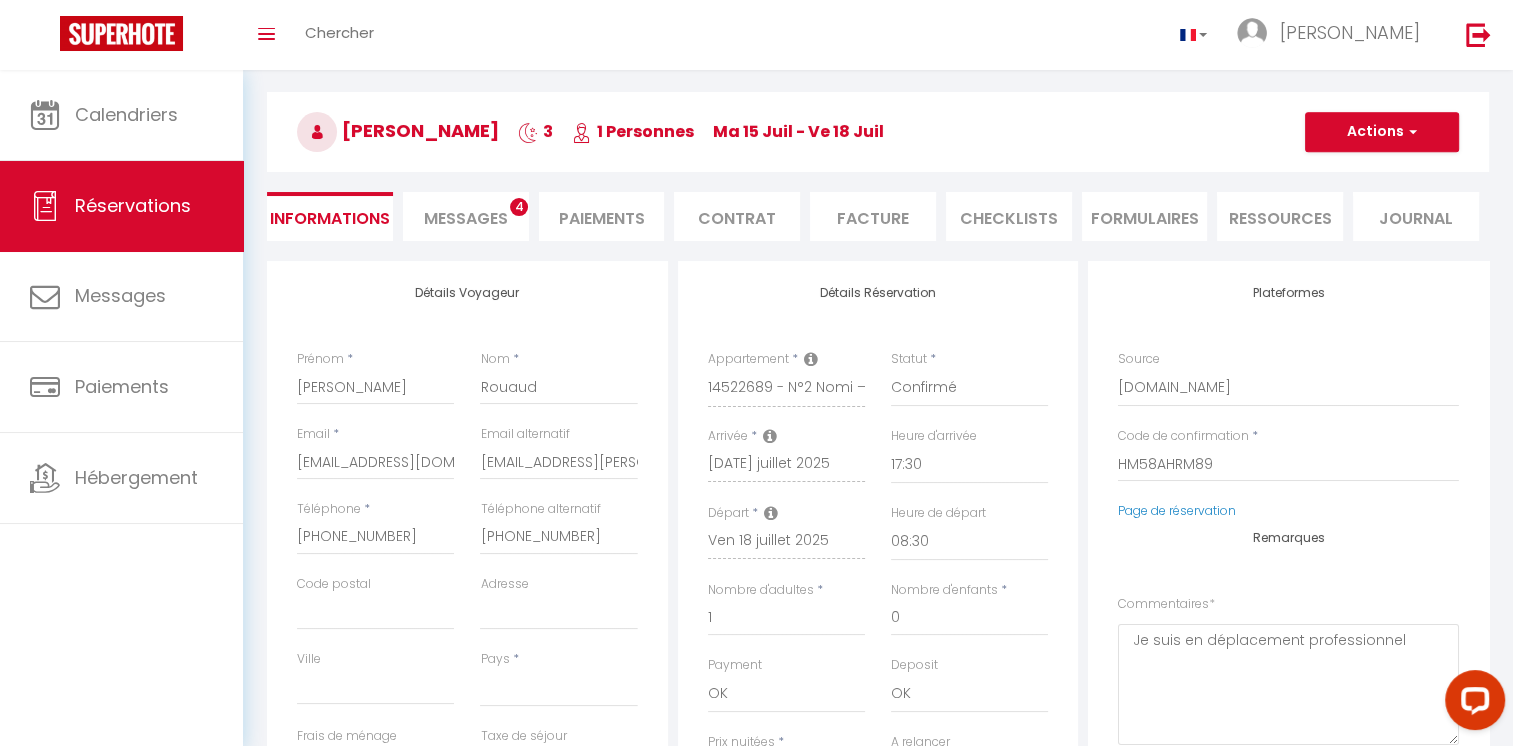 scroll, scrollTop: 135, scrollLeft: 0, axis: vertical 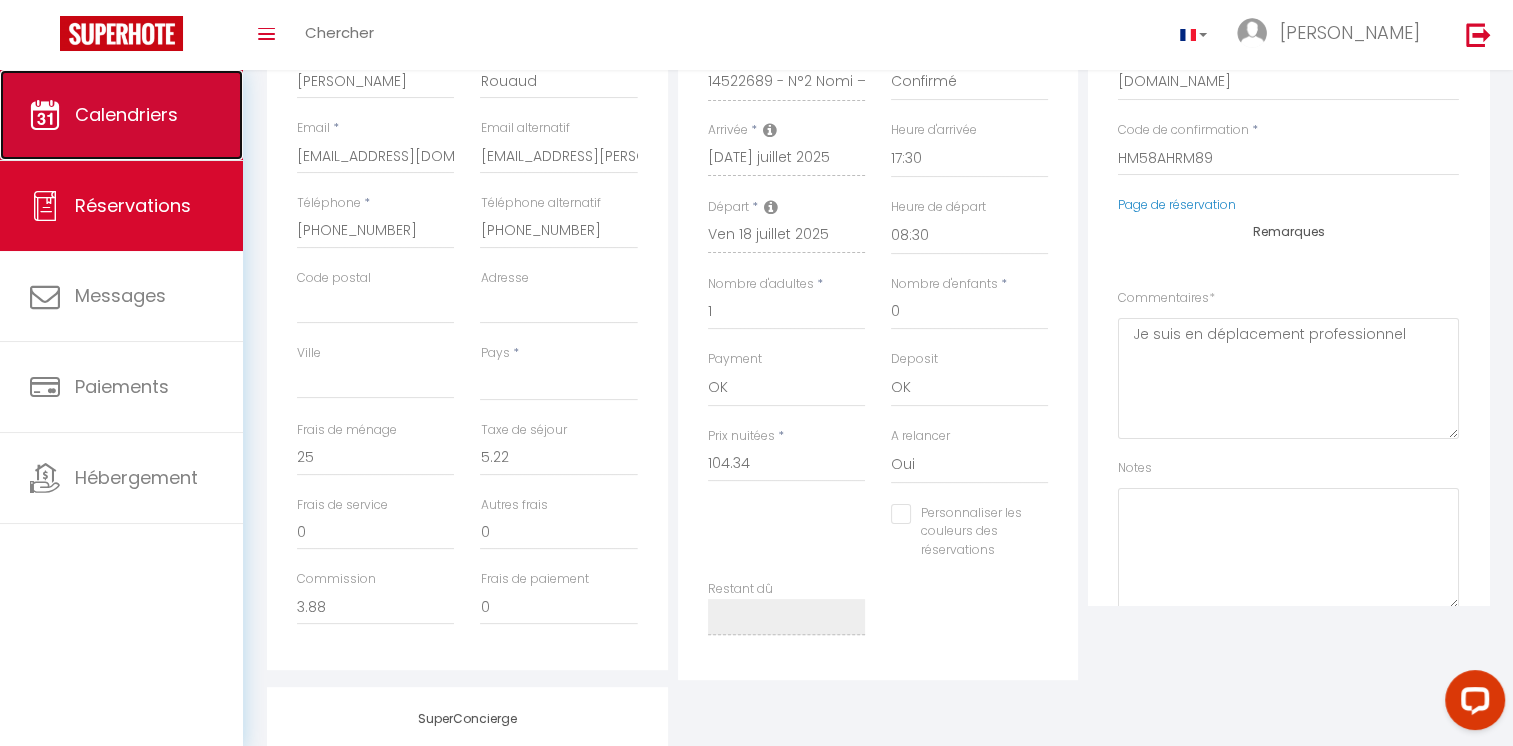 click on "Calendriers" at bounding box center [121, 115] 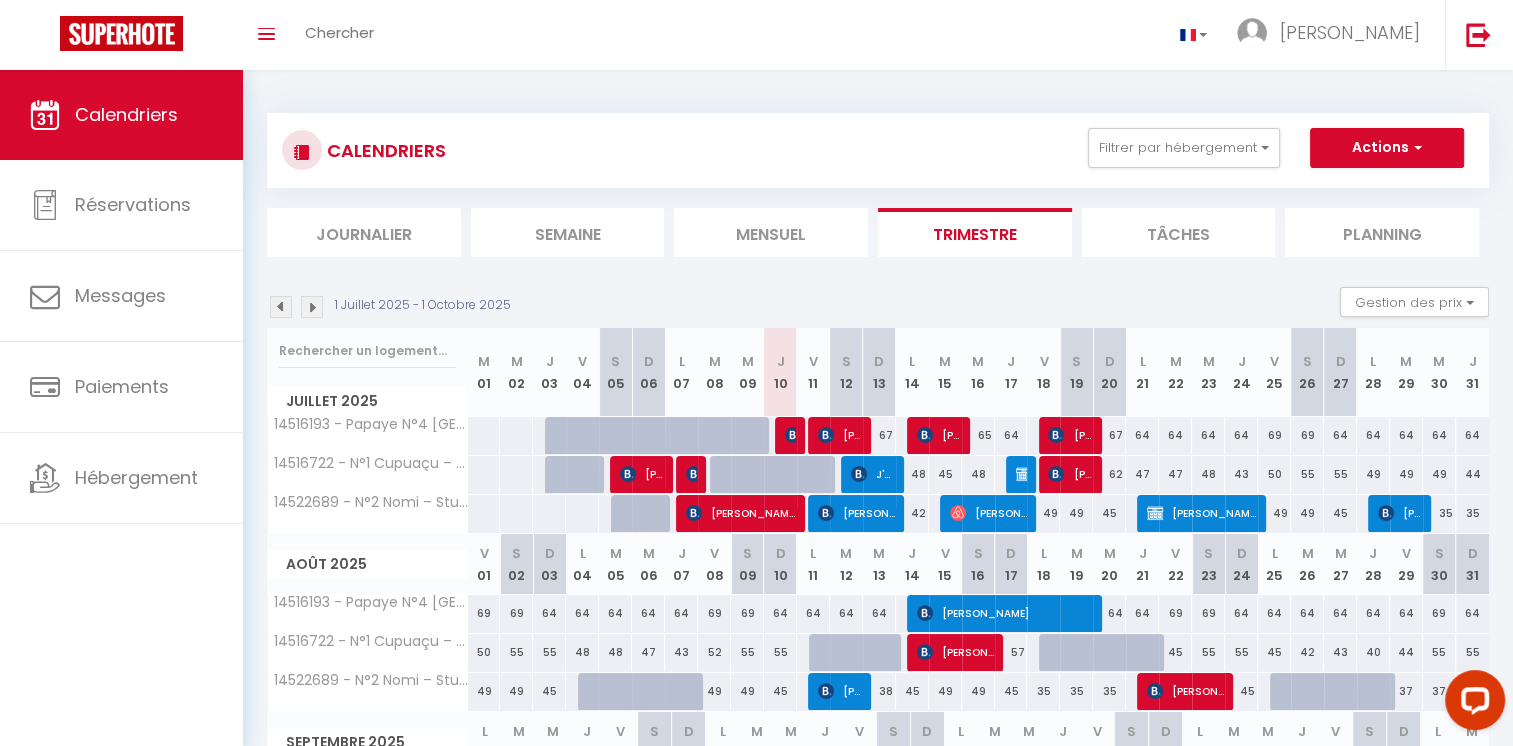 scroll, scrollTop: 224, scrollLeft: 0, axis: vertical 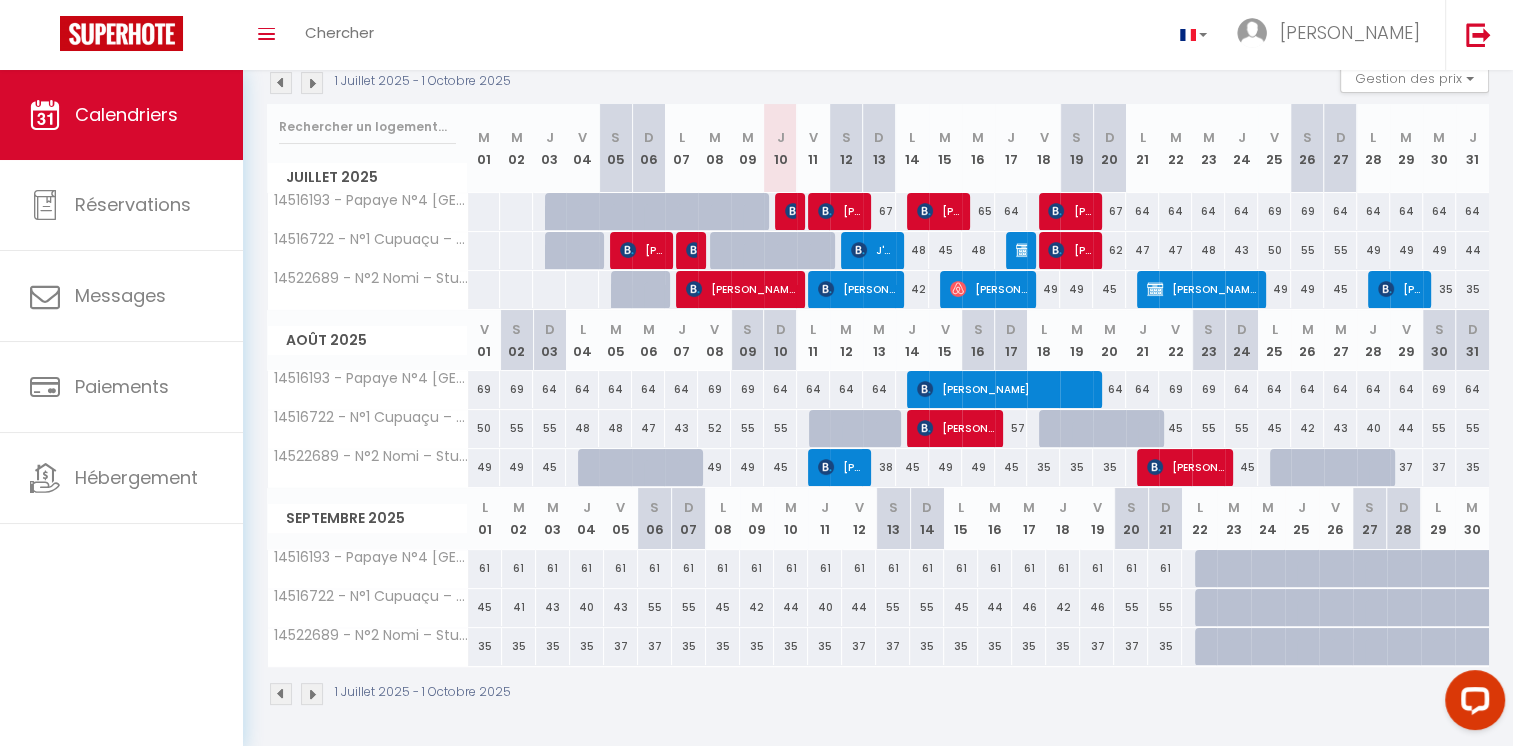 click on "64" at bounding box center [1011, 211] 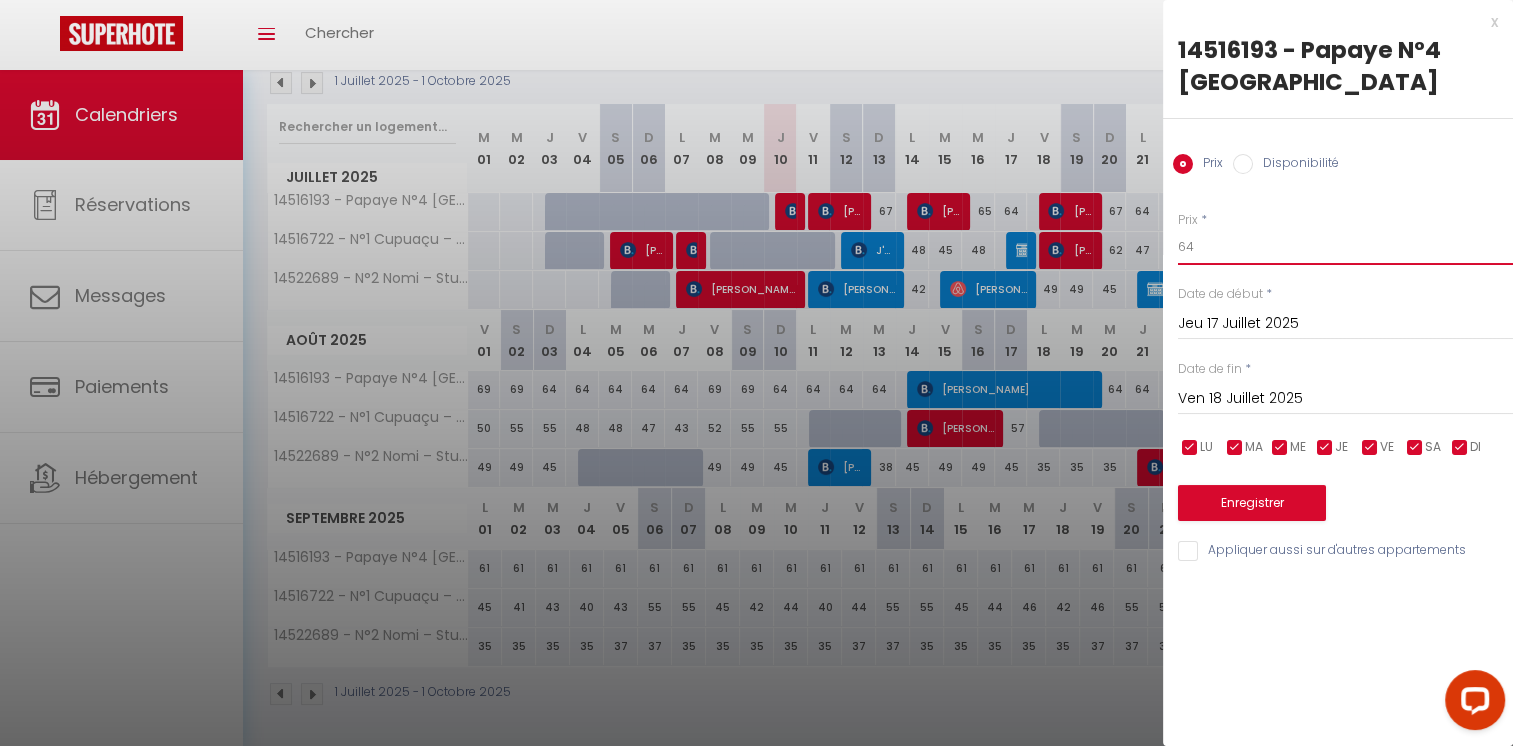 click on "64" at bounding box center (1345, 247) 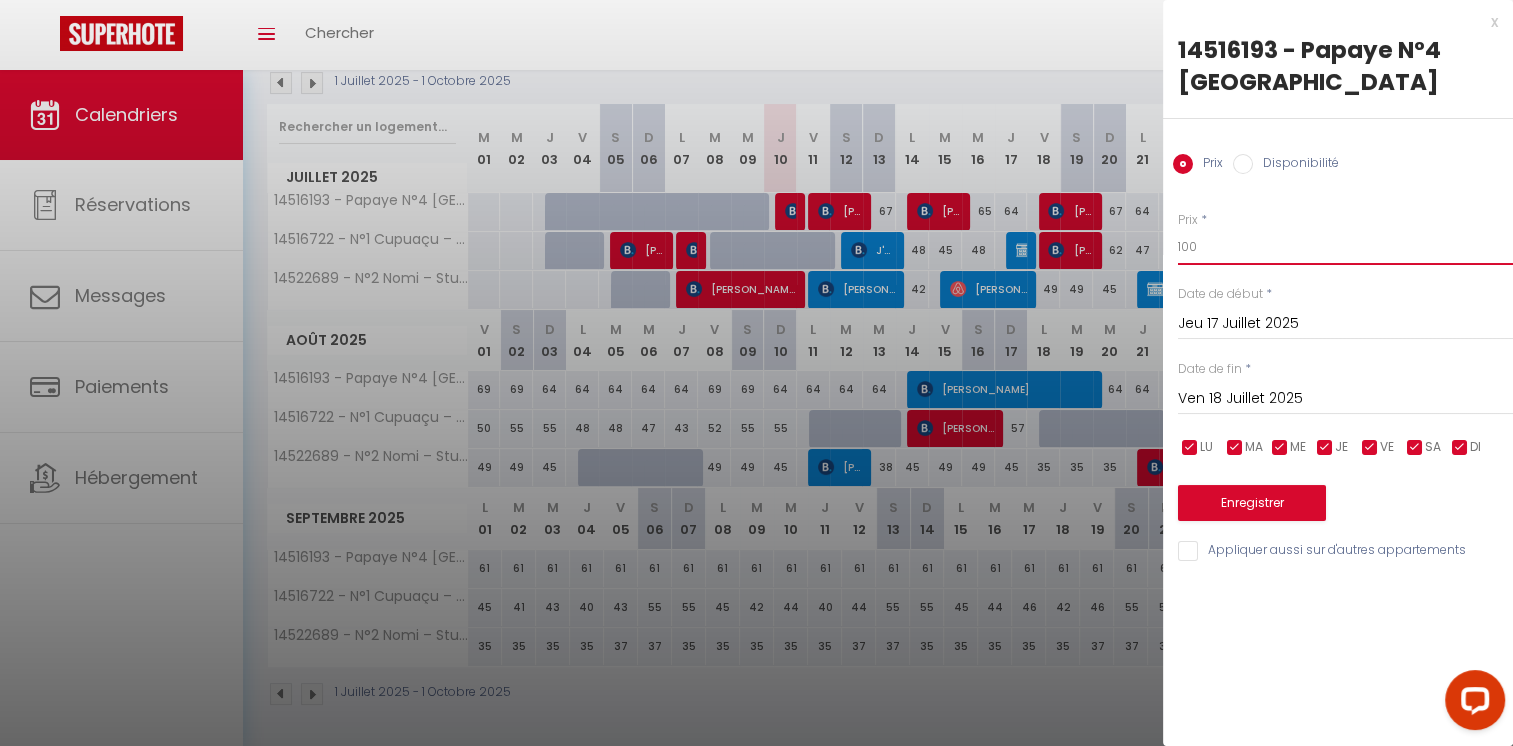 type on "100" 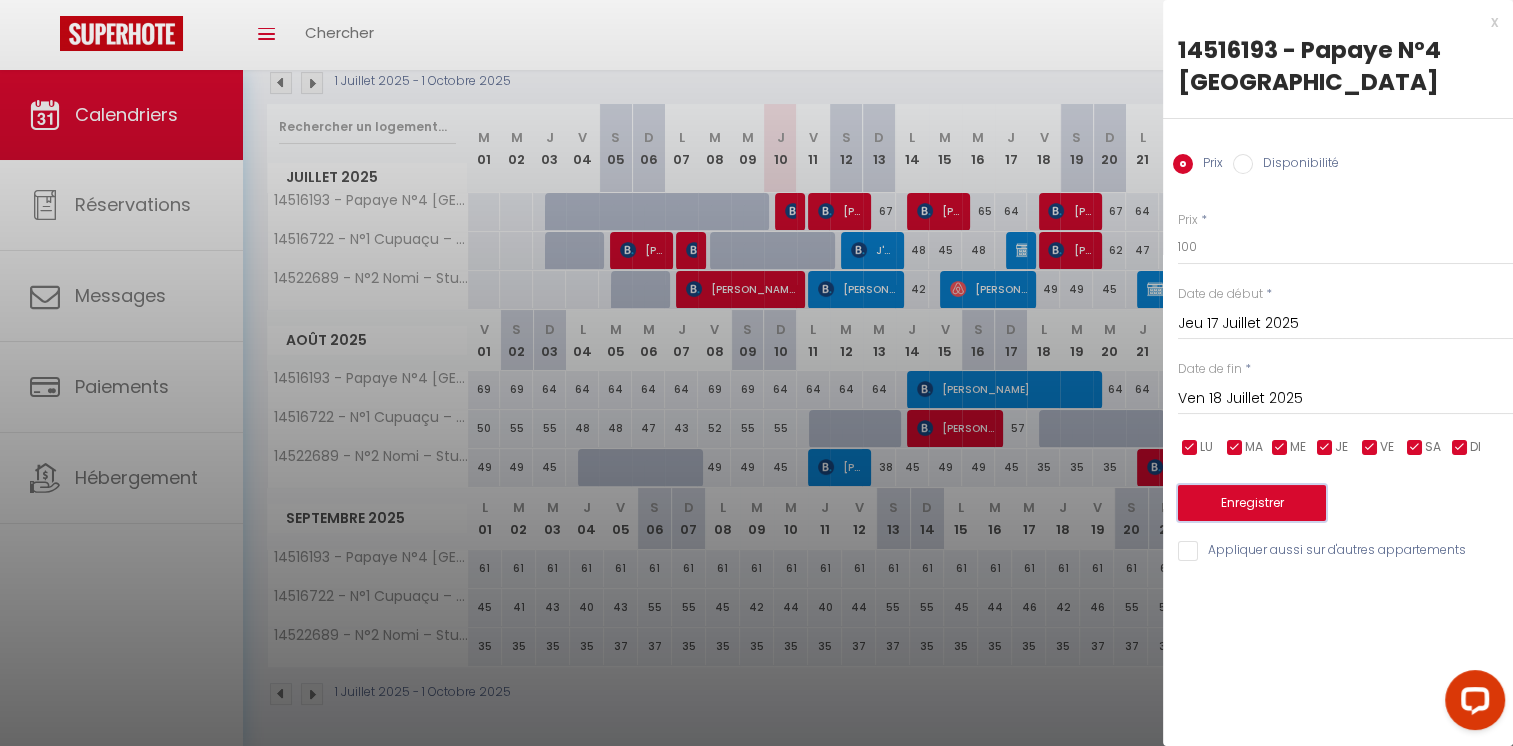 click on "Enregistrer" at bounding box center [1252, 503] 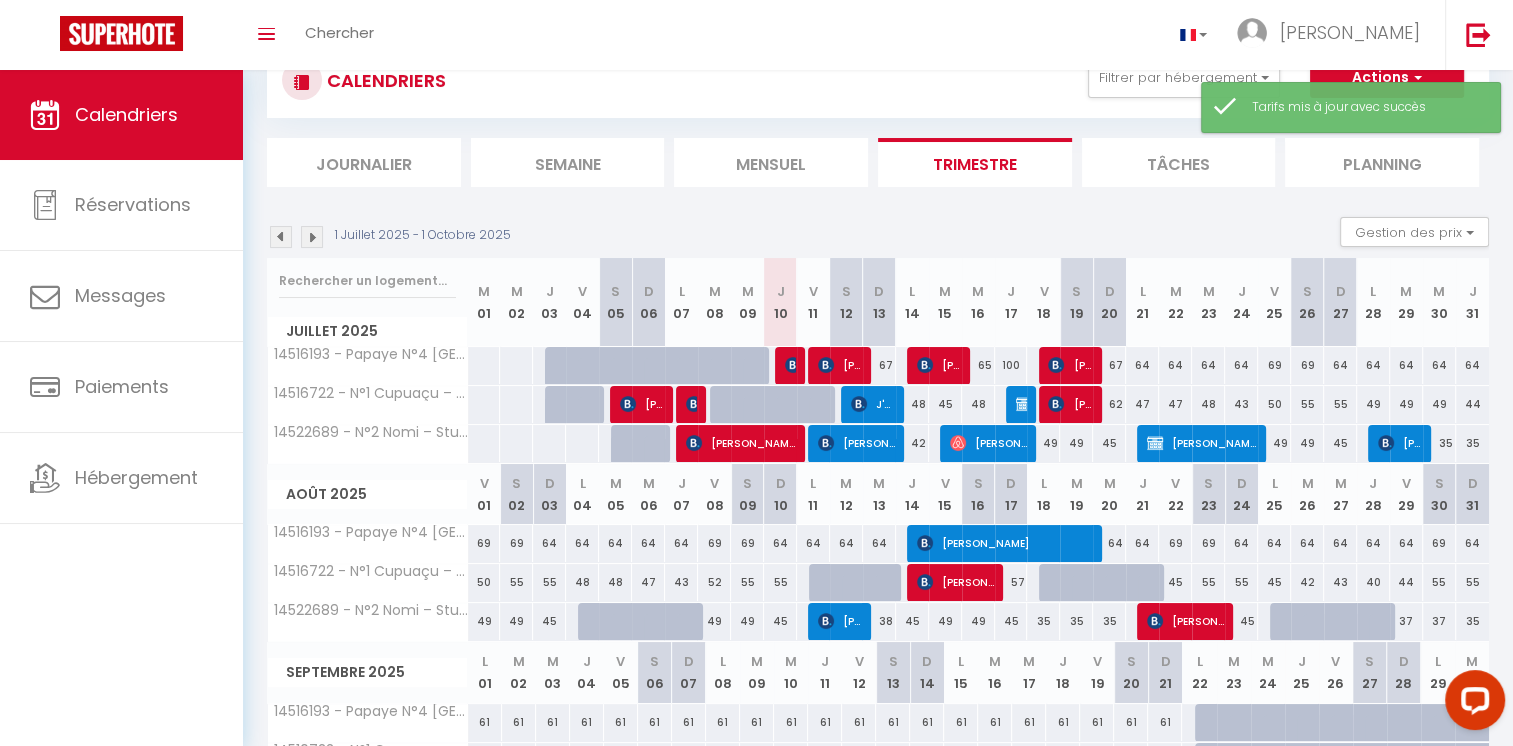 scroll, scrollTop: 224, scrollLeft: 0, axis: vertical 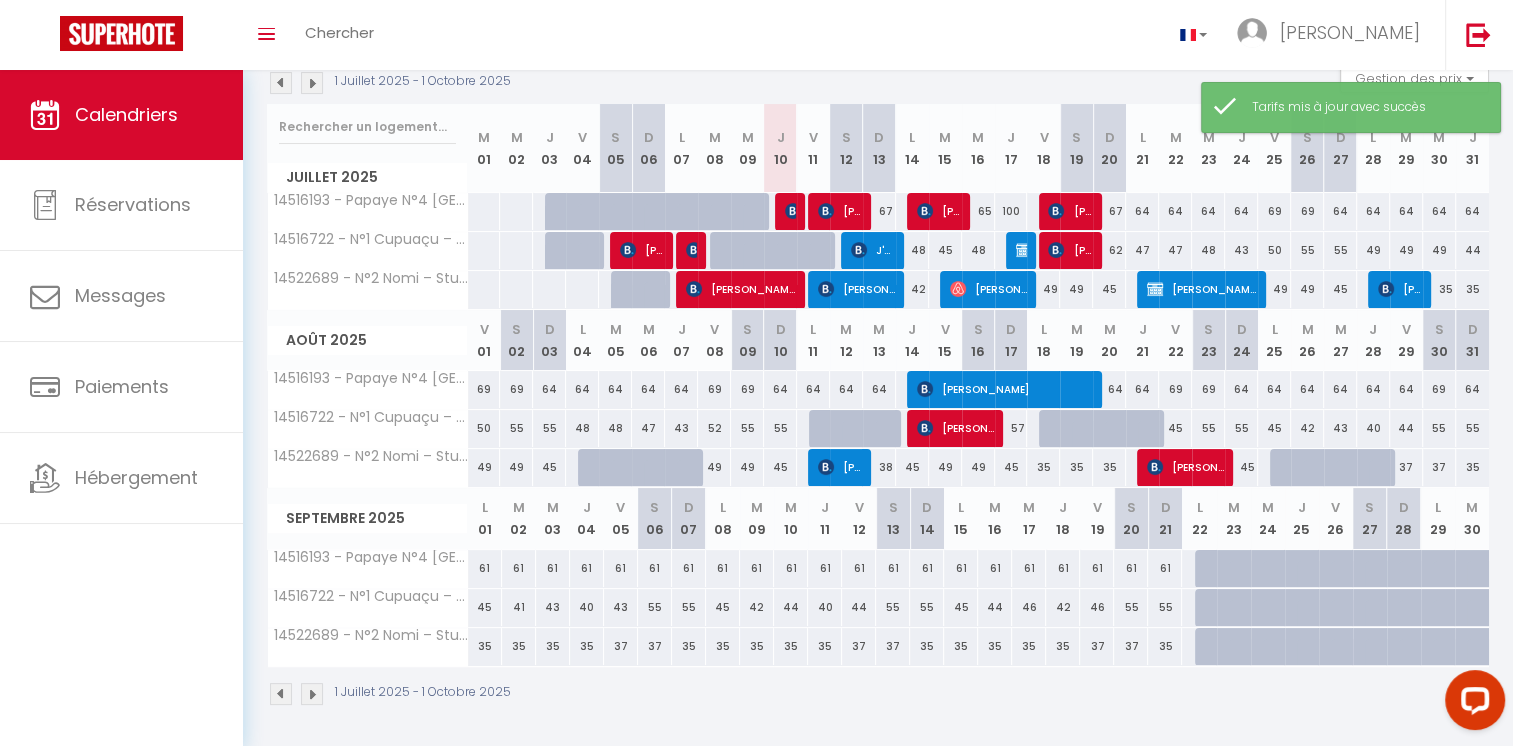 click on "100" at bounding box center [1011, 211] 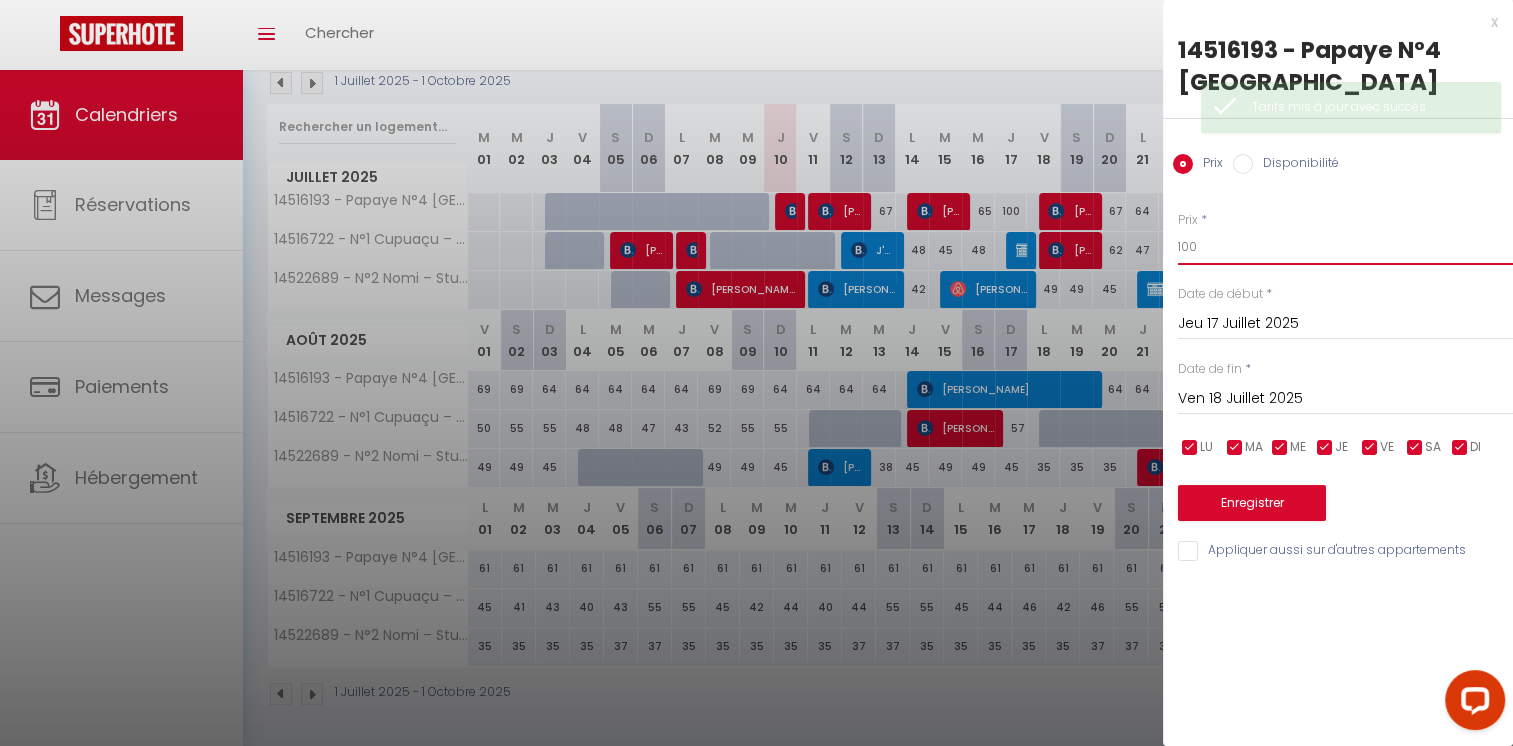 click on "100" at bounding box center [1345, 247] 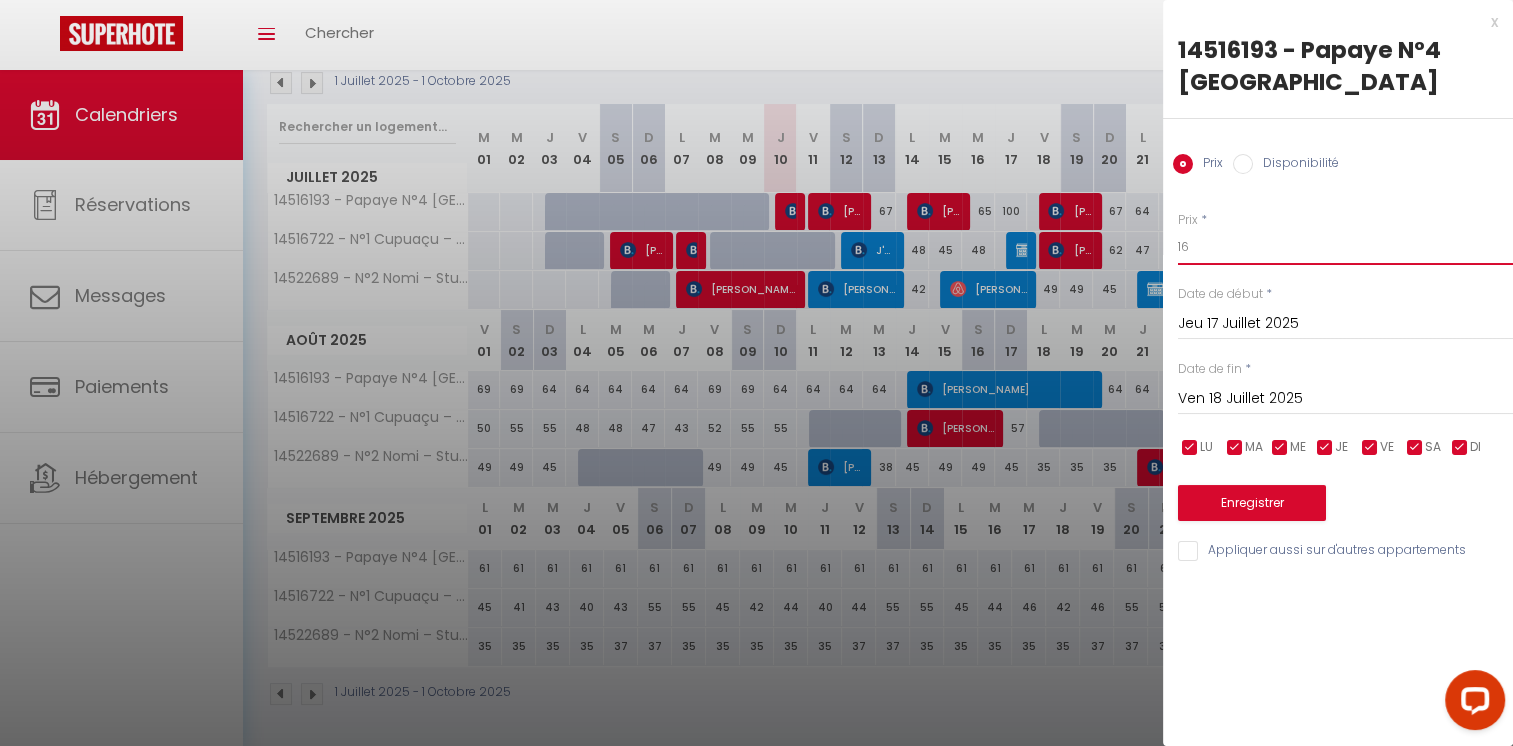 type on "1" 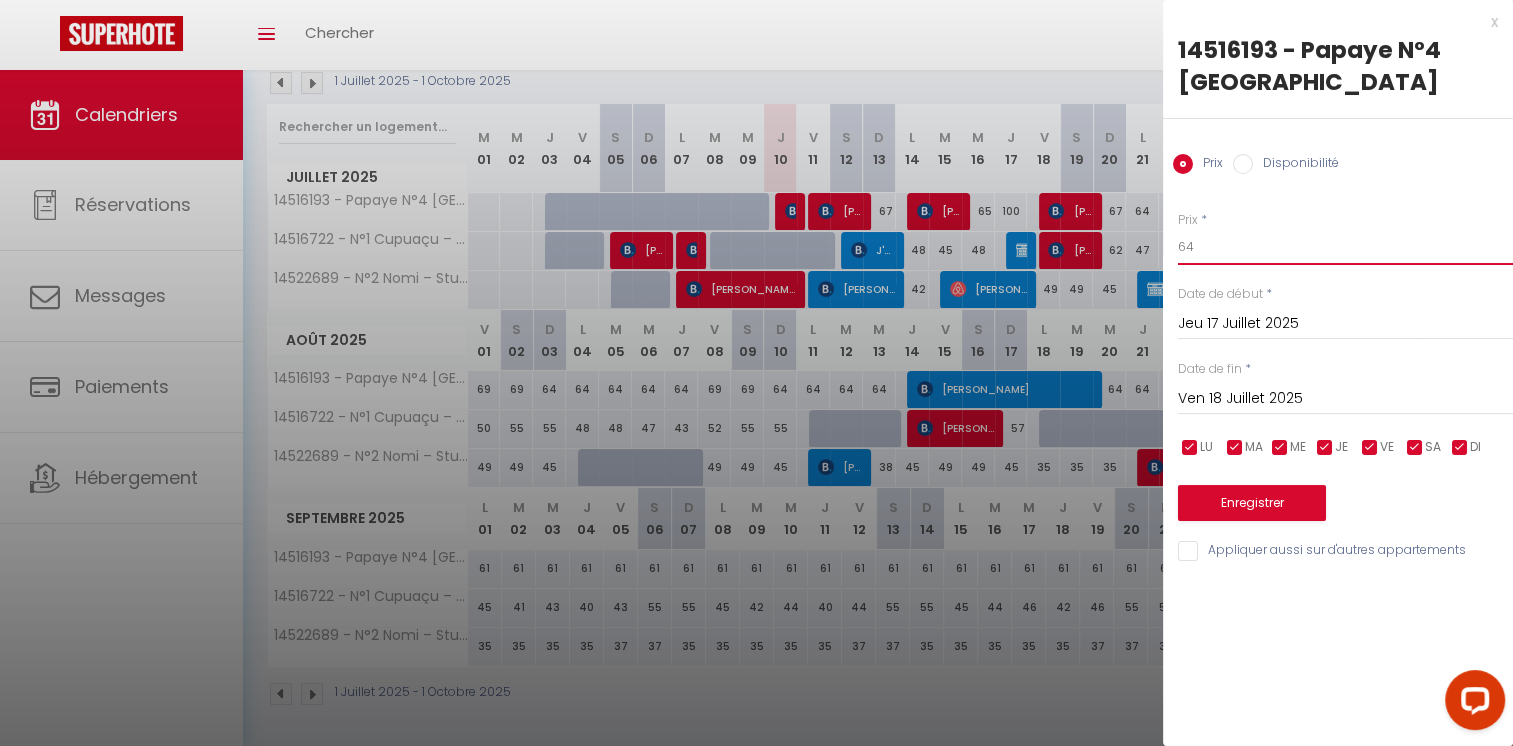 type on "64" 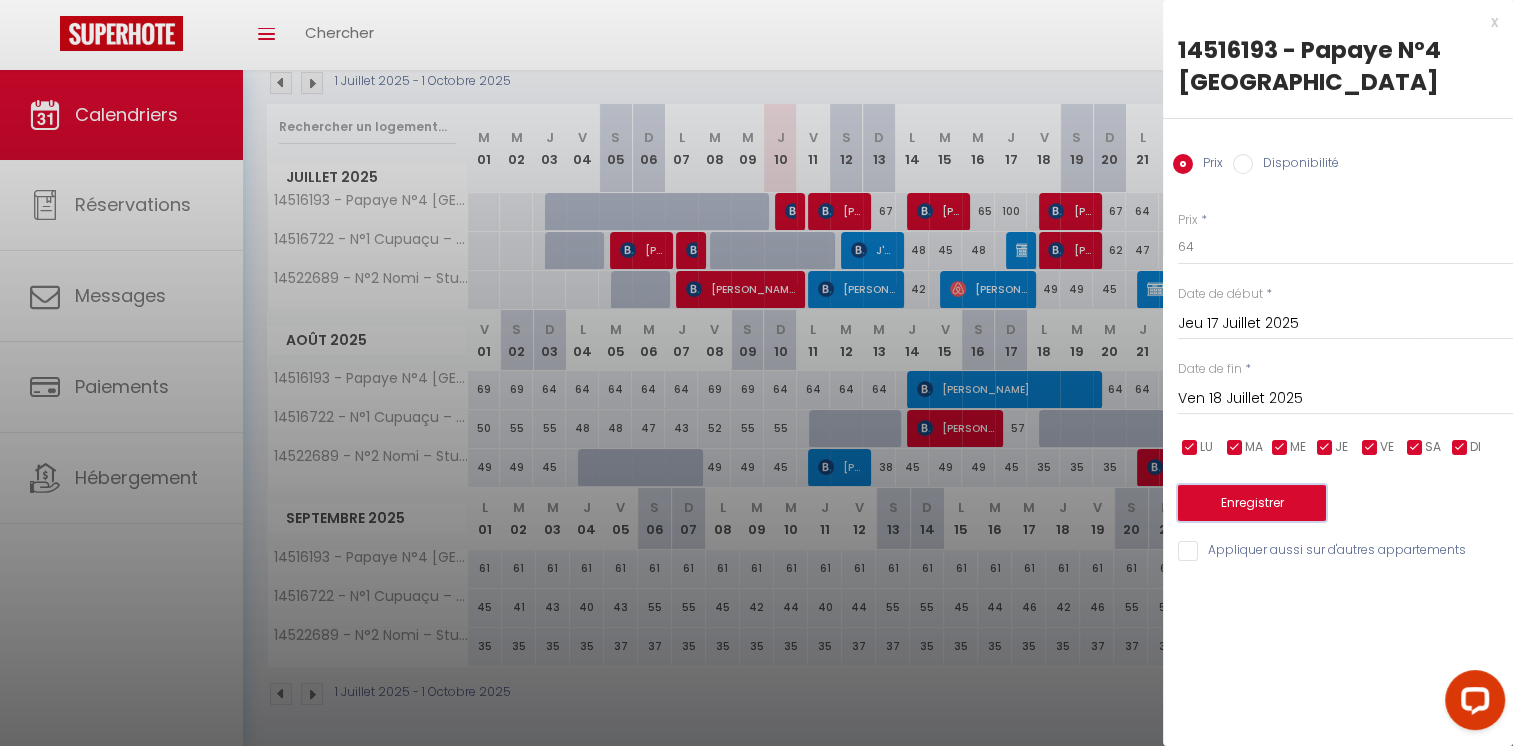 click on "Enregistrer" at bounding box center (1252, 503) 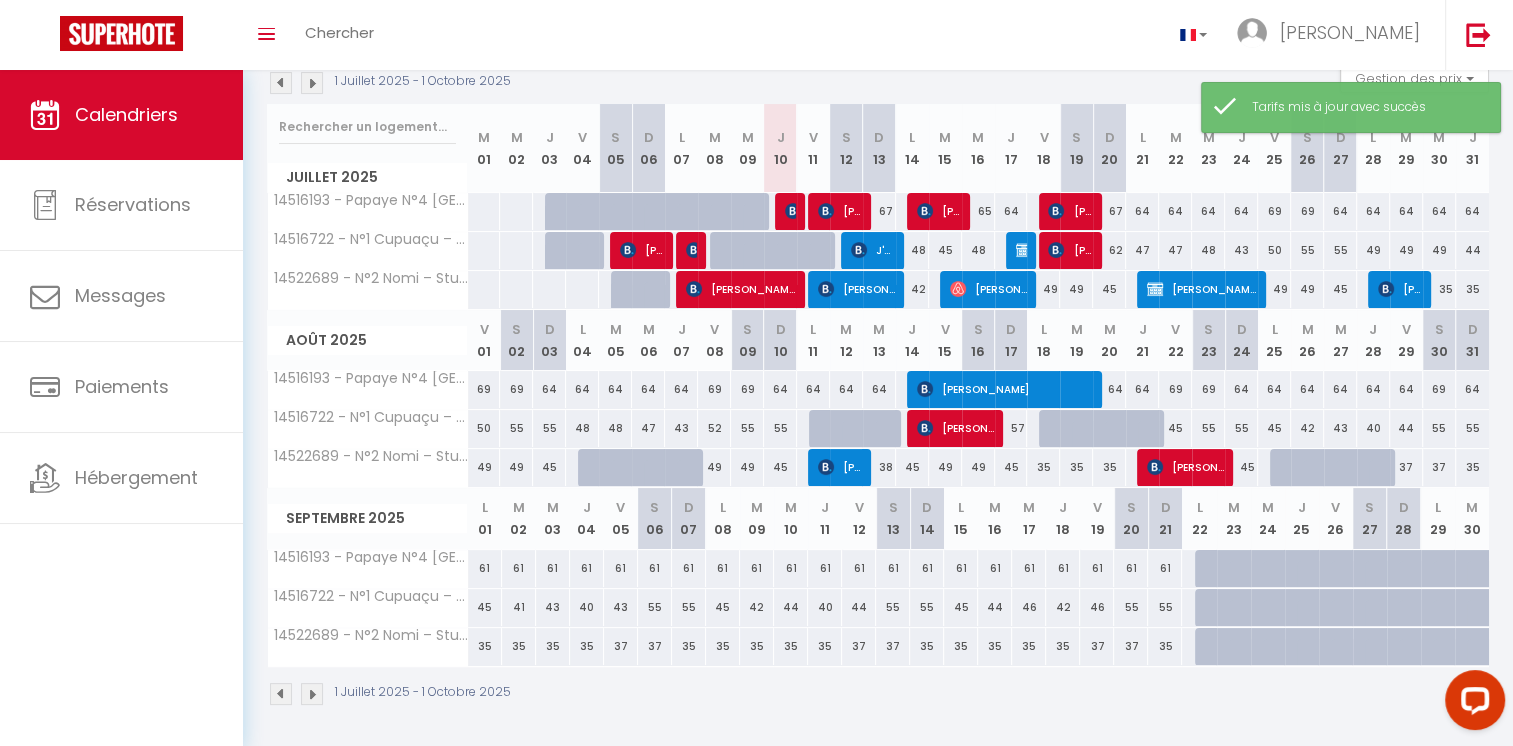 click on "64" at bounding box center (1175, 211) 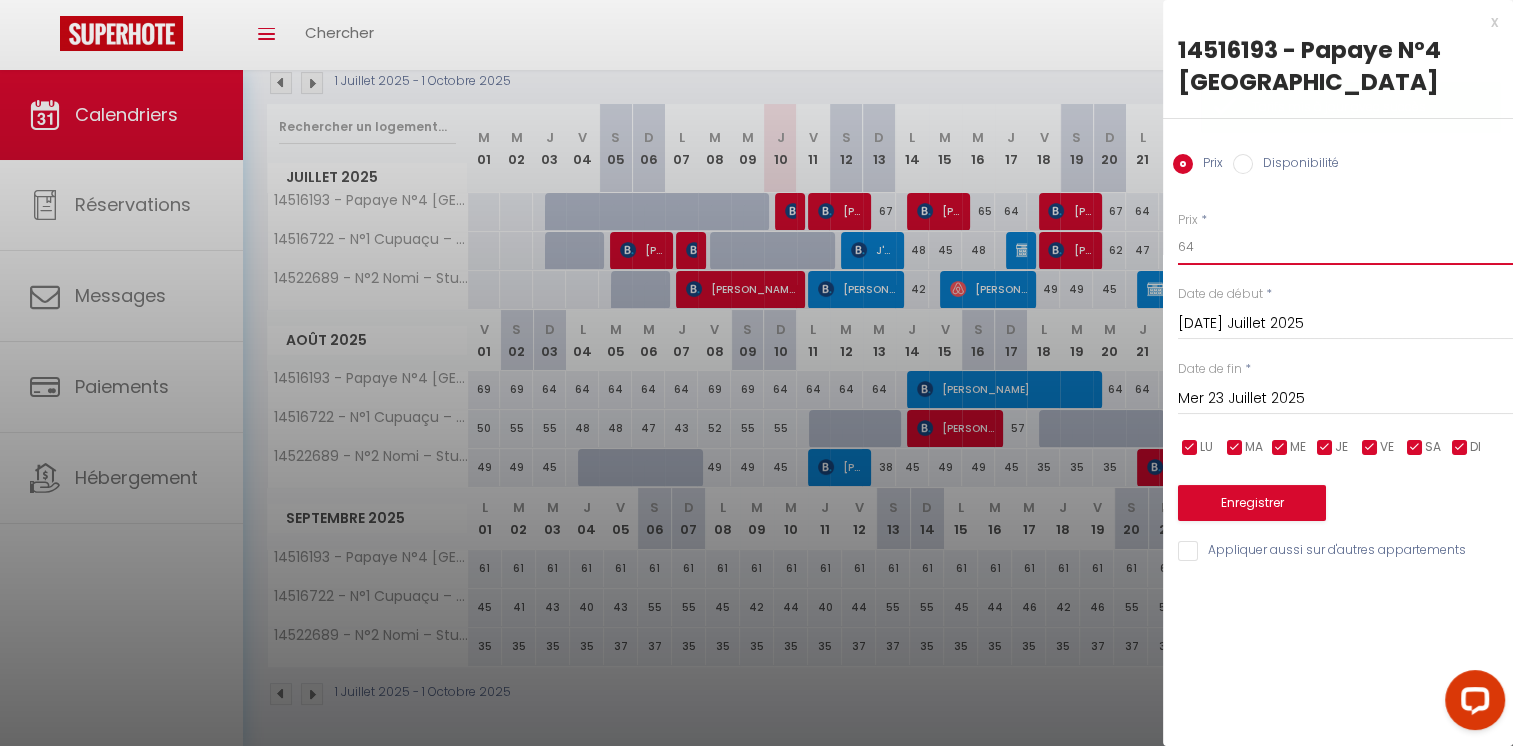 click on "64" at bounding box center (1345, 247) 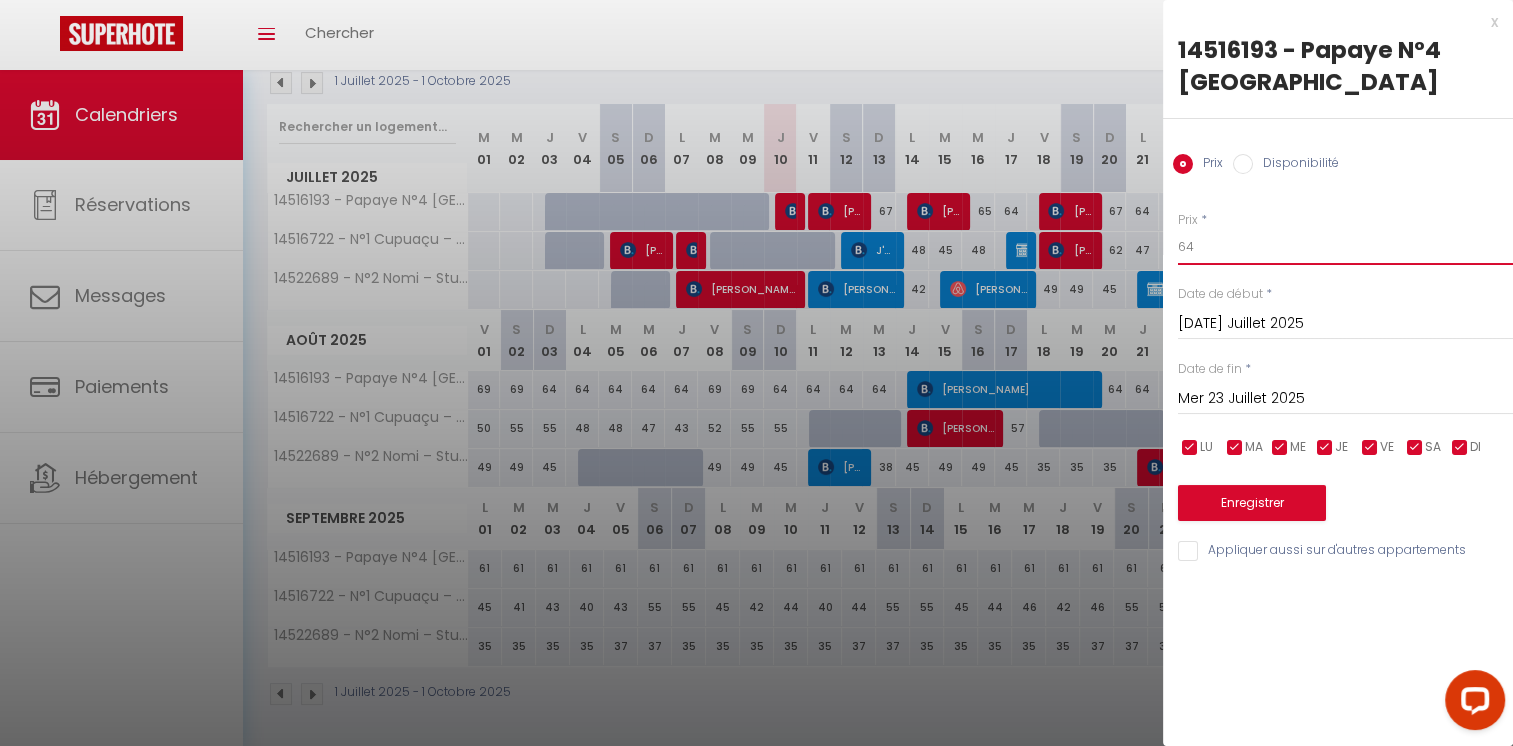 type on "6" 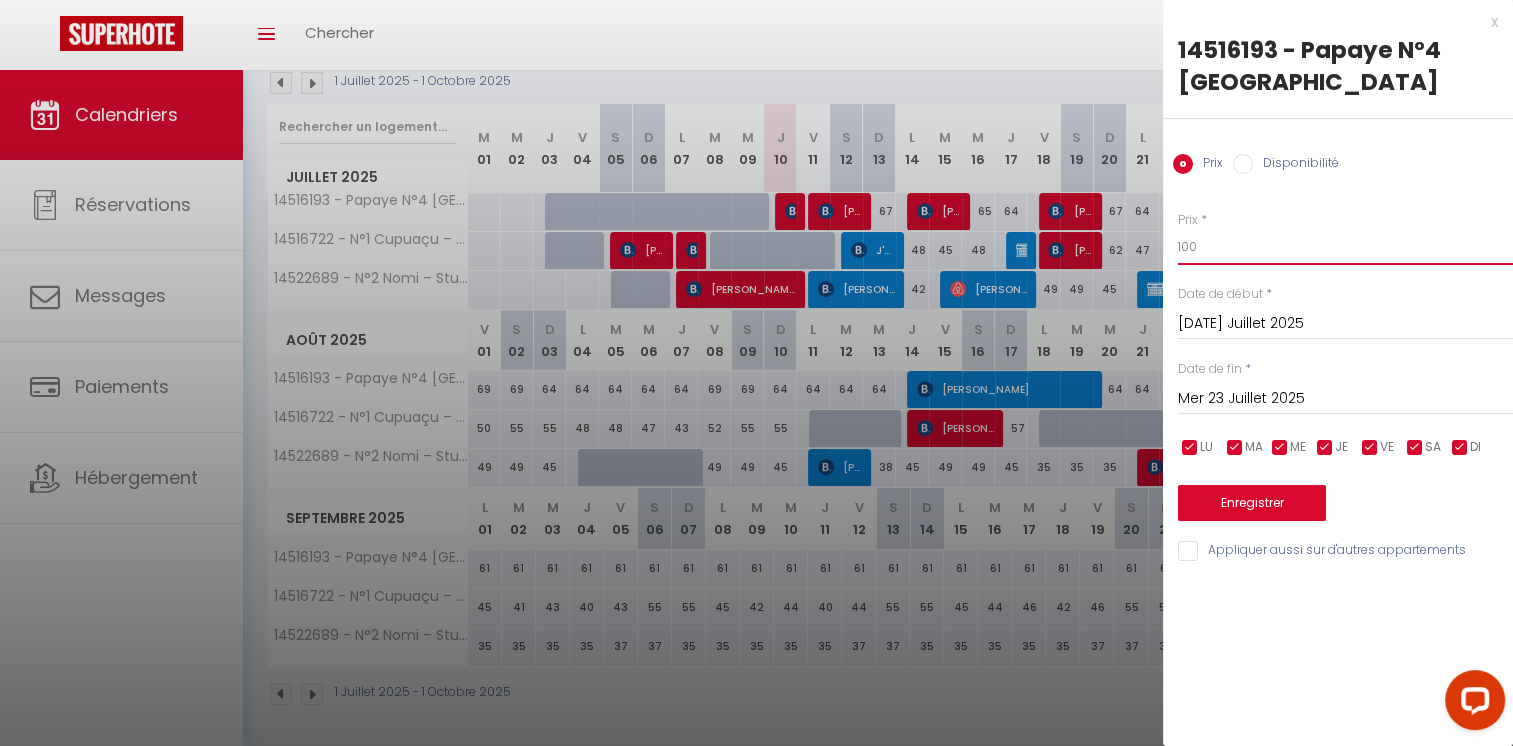 type on "100" 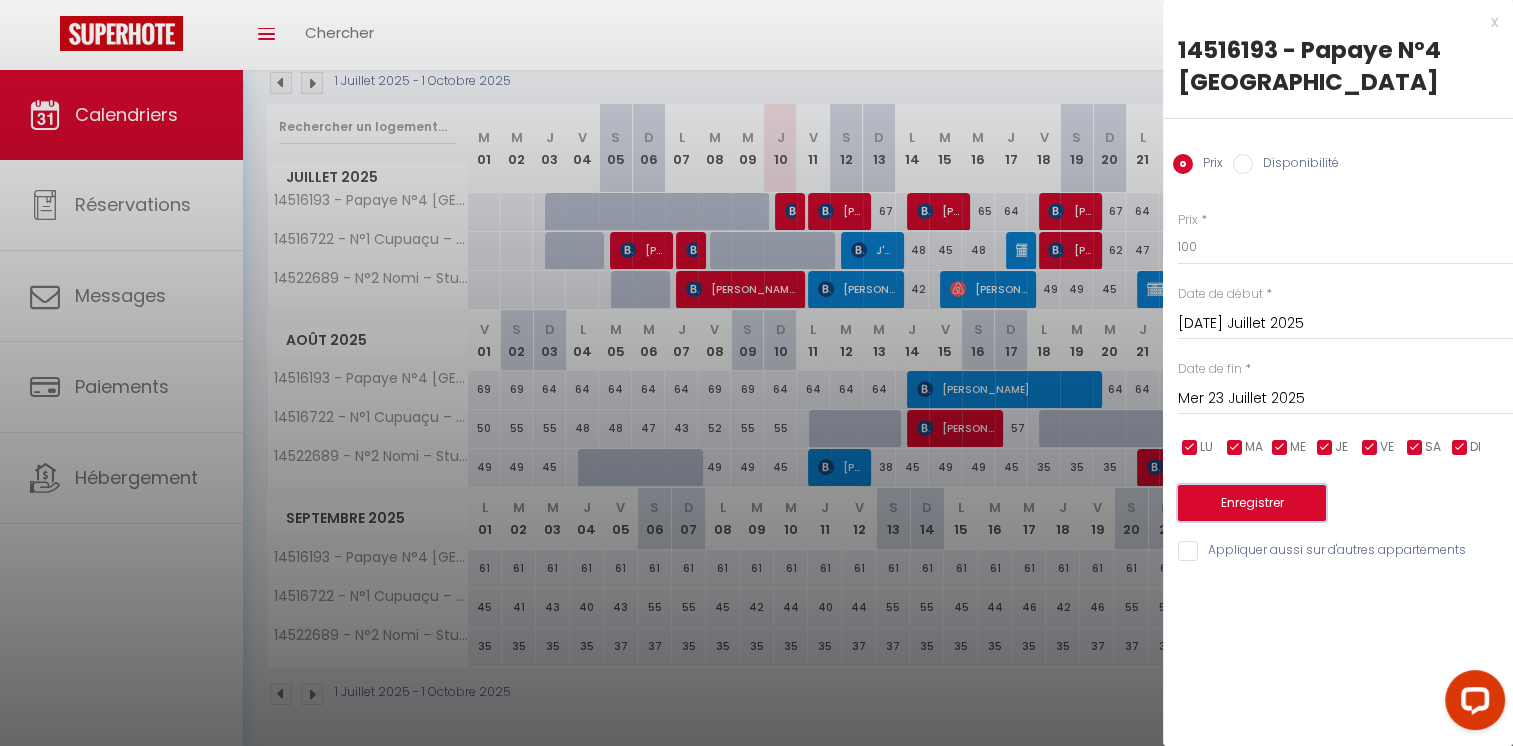 click on "Enregistrer" at bounding box center [1252, 503] 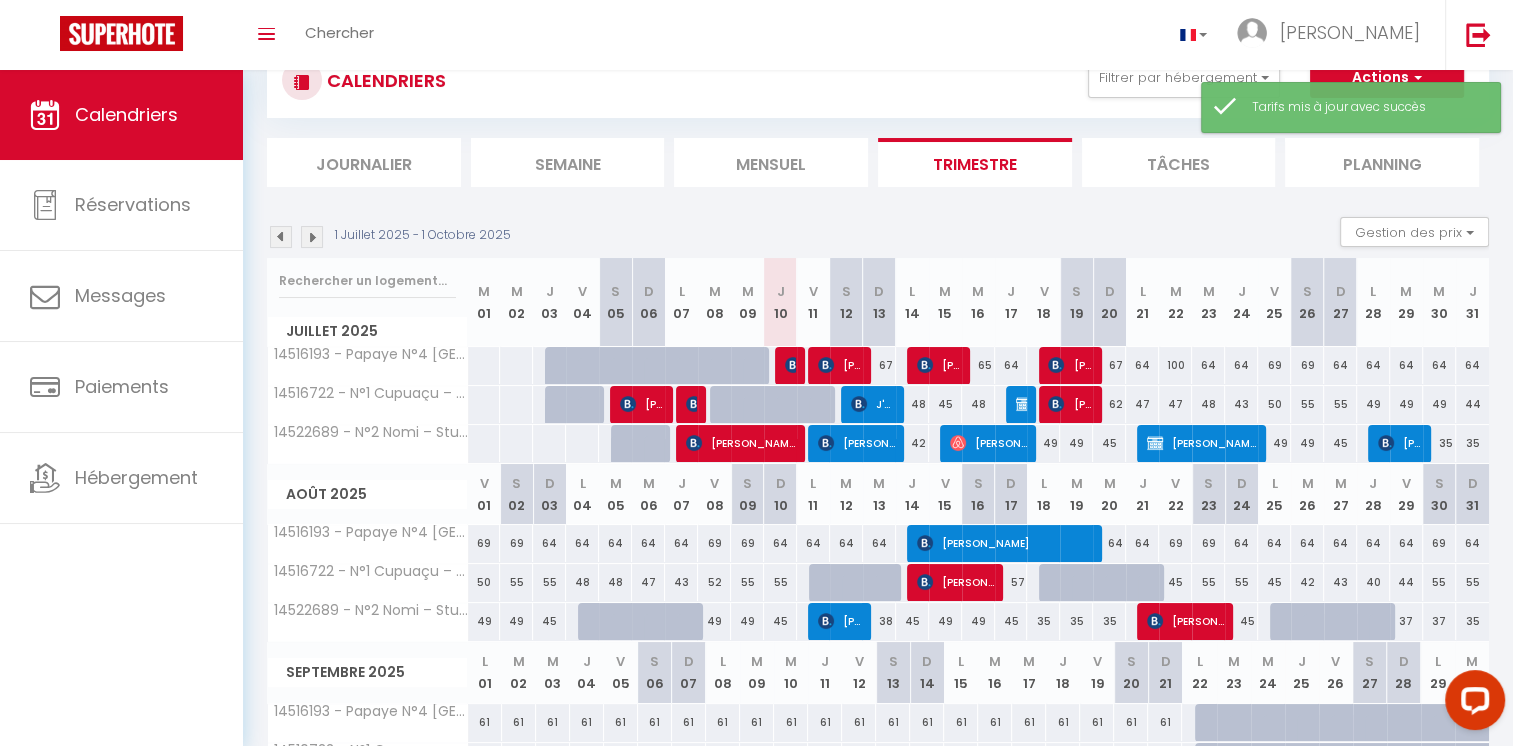 scroll, scrollTop: 224, scrollLeft: 0, axis: vertical 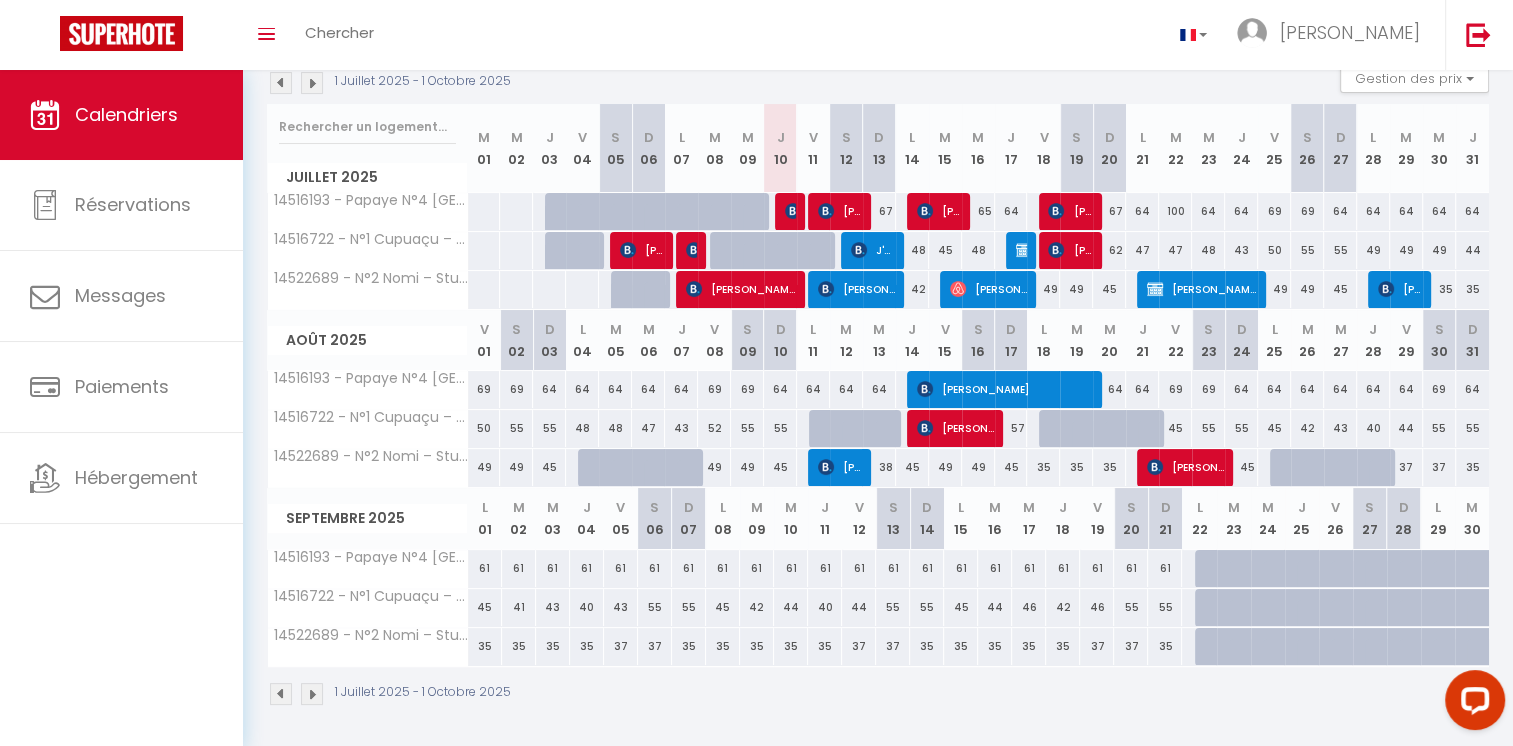 click on "100" at bounding box center (1175, 211) 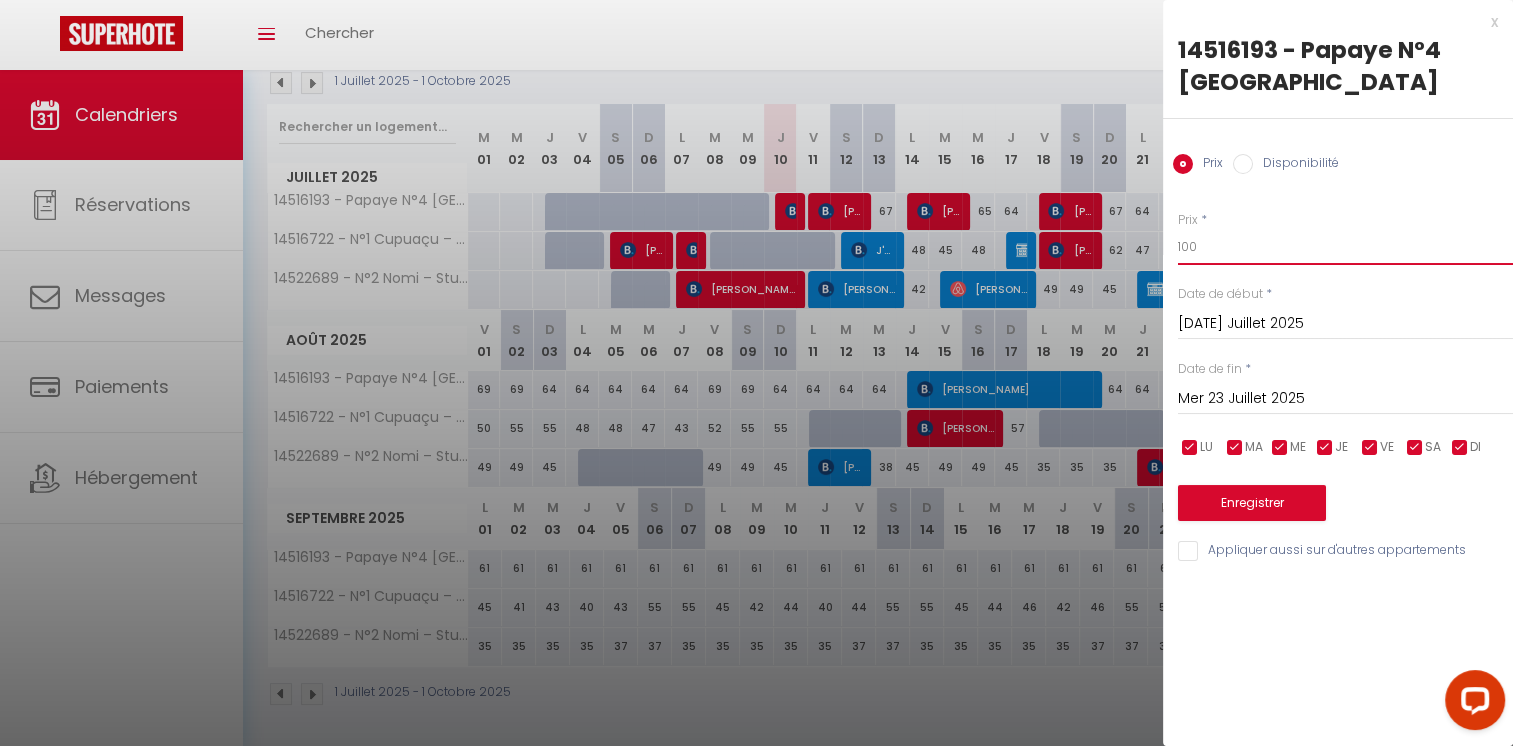 click on "100" at bounding box center [1345, 247] 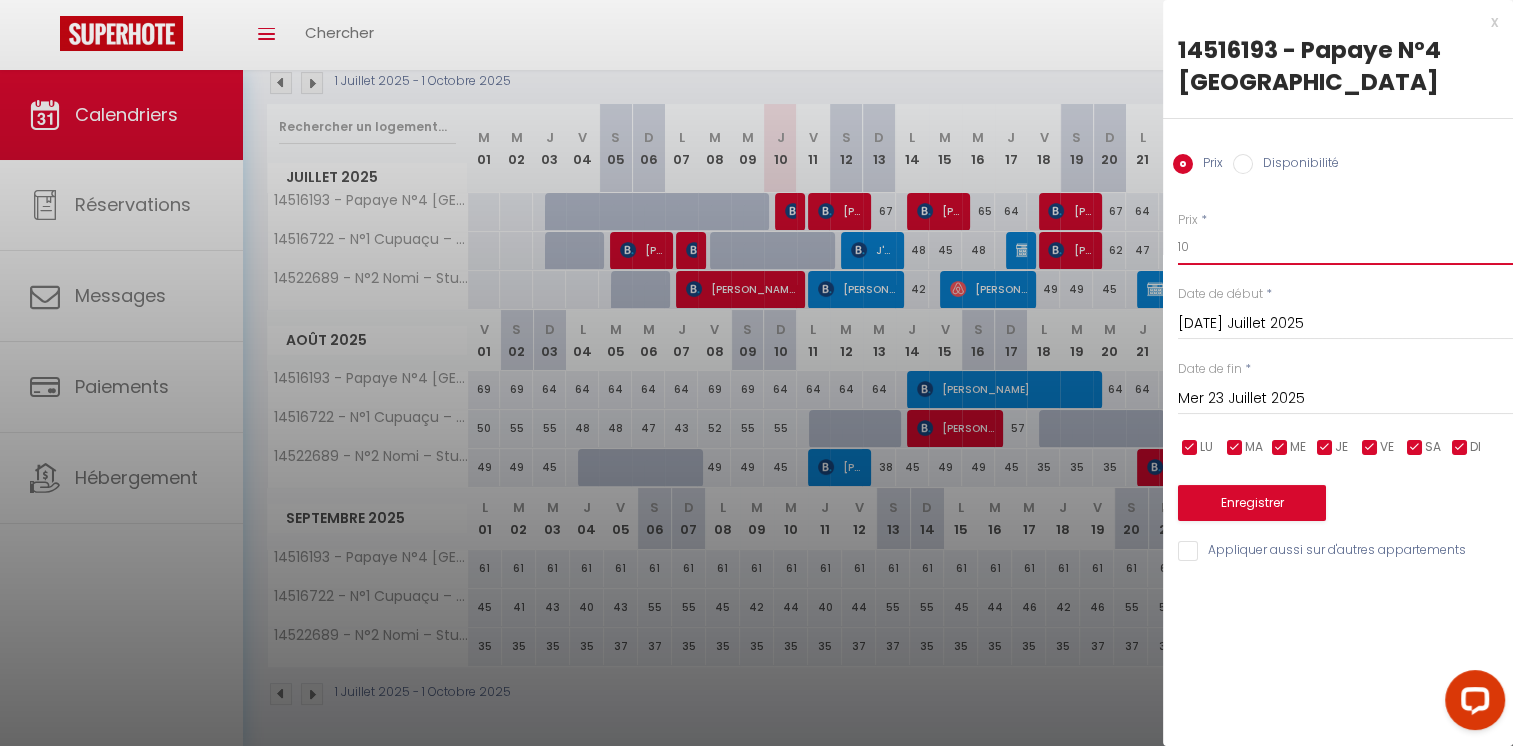 type on "1" 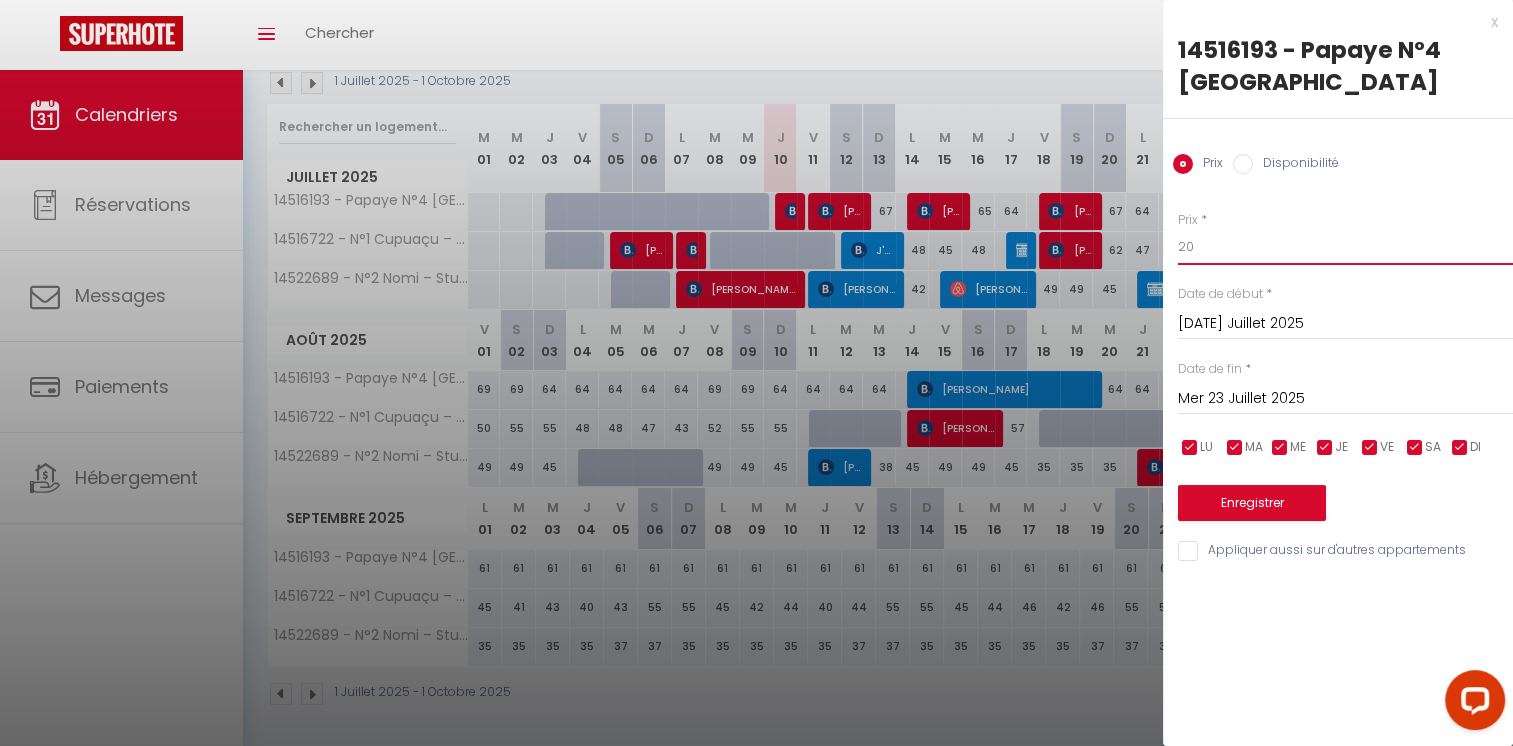 type on "20" 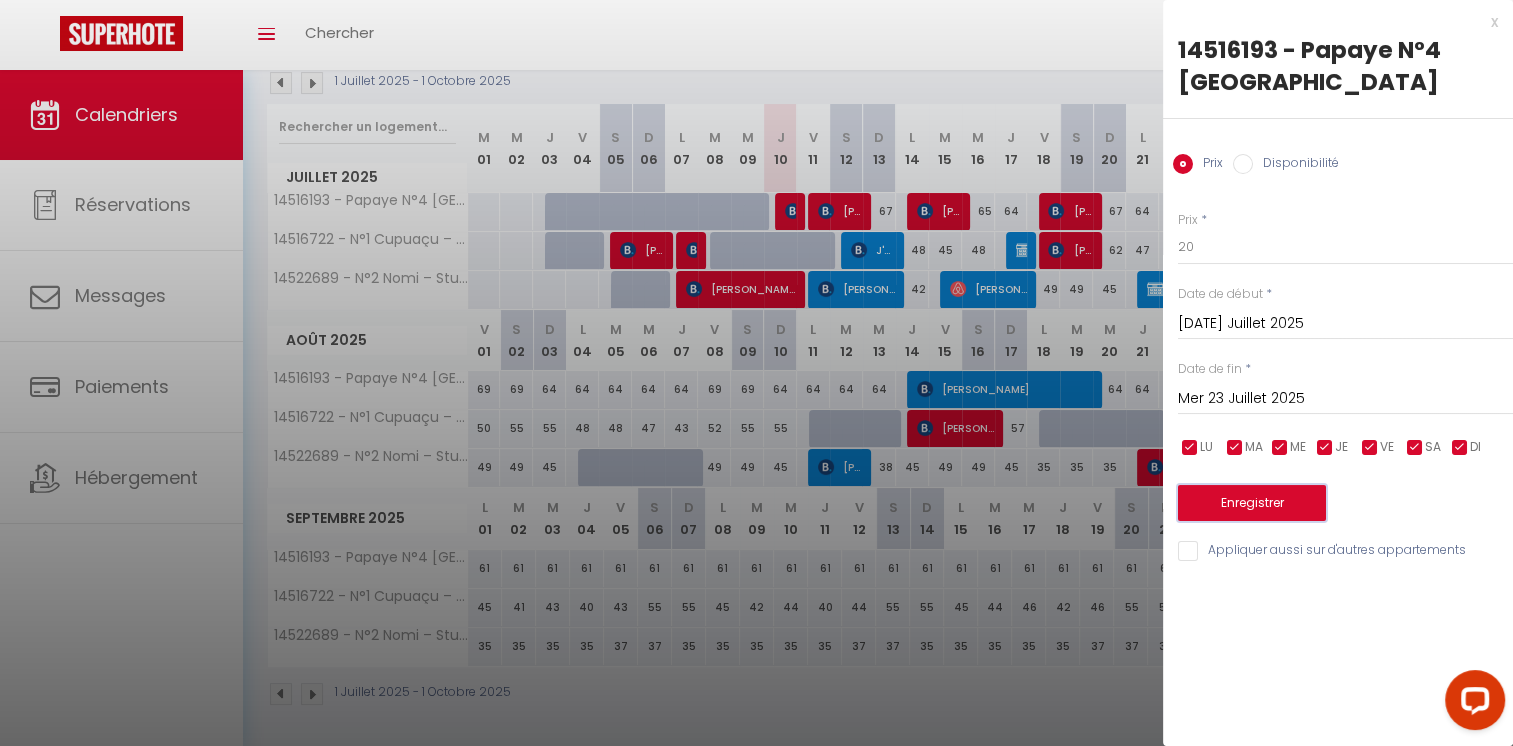 click on "Enregistrer" at bounding box center (1252, 503) 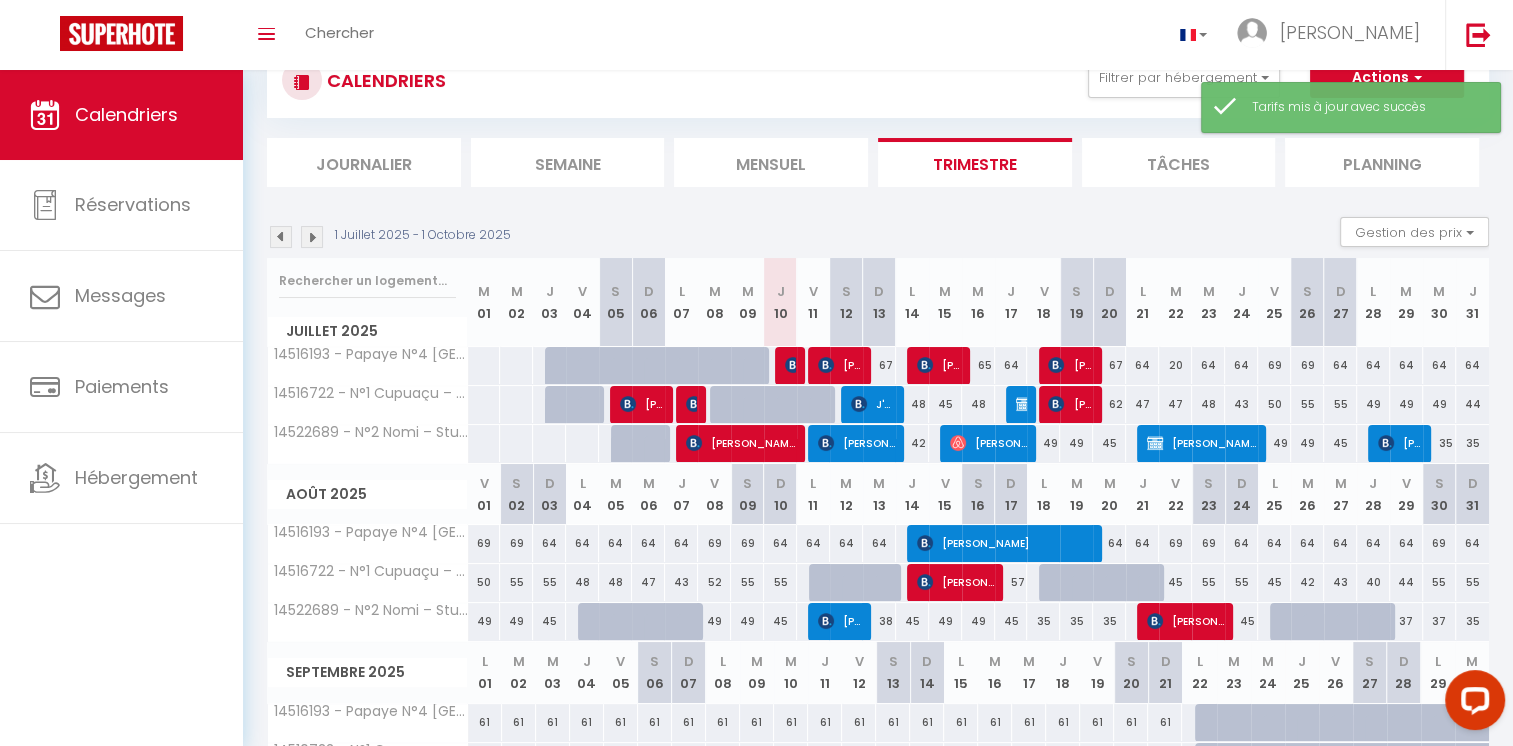 scroll, scrollTop: 224, scrollLeft: 0, axis: vertical 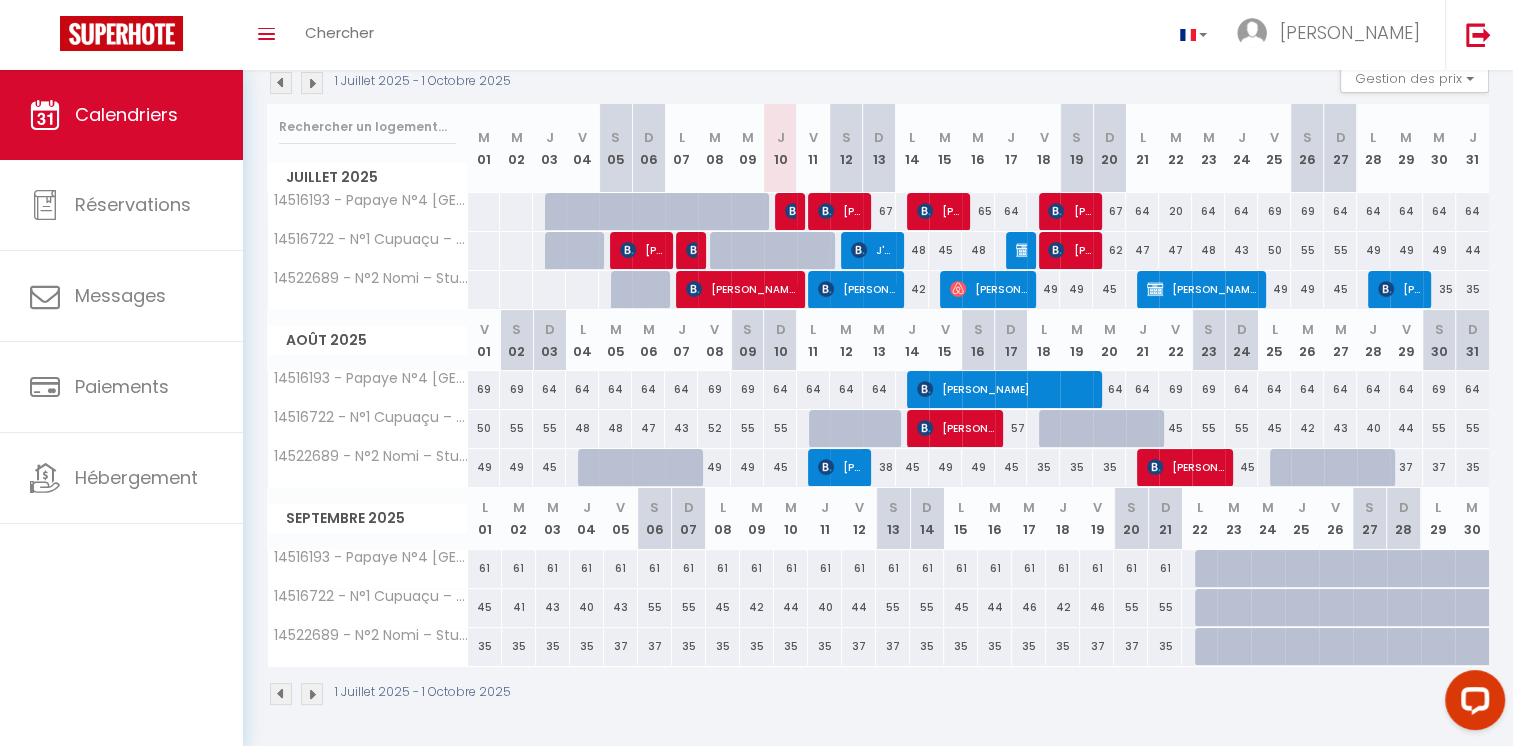 click on "20" at bounding box center [1175, 211] 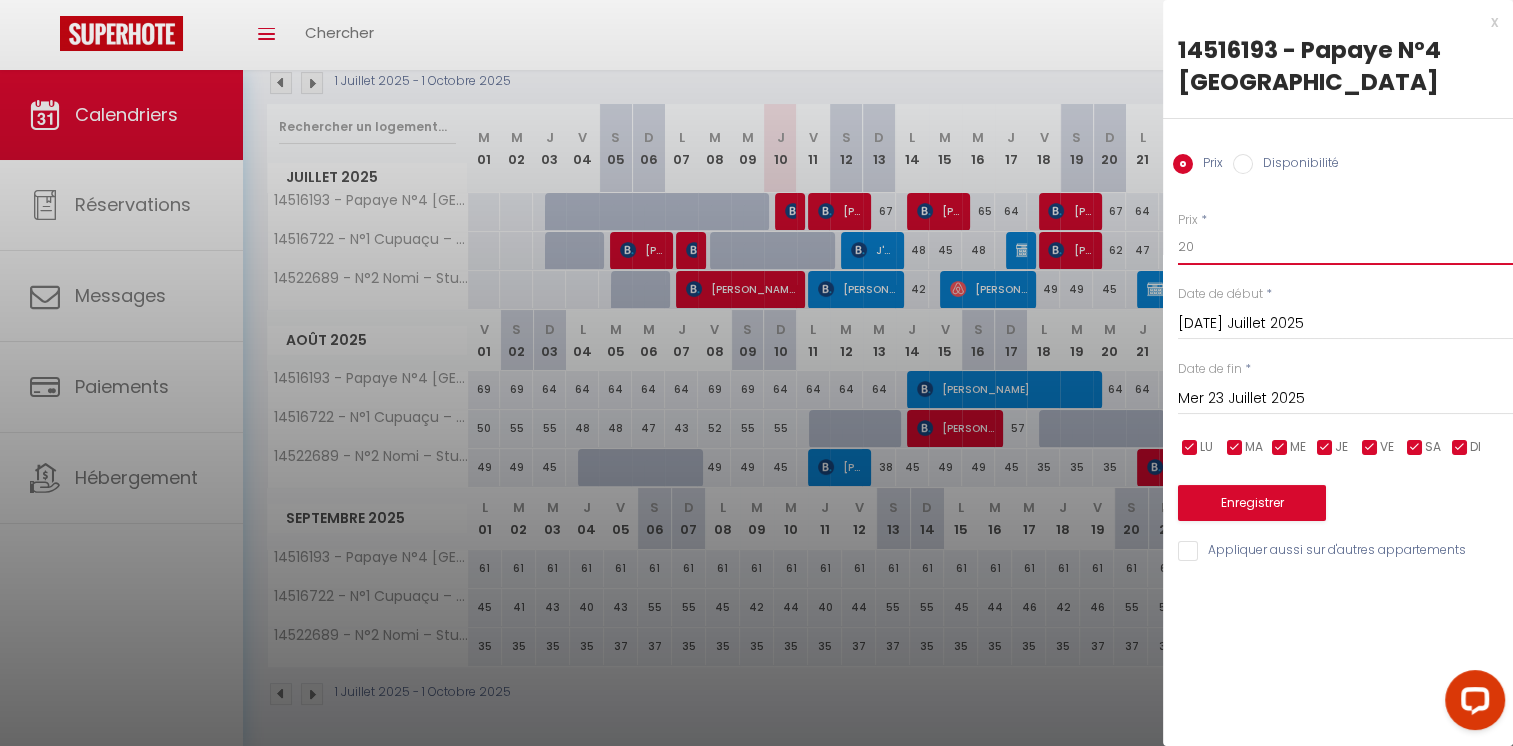 click on "20" at bounding box center [1345, 247] 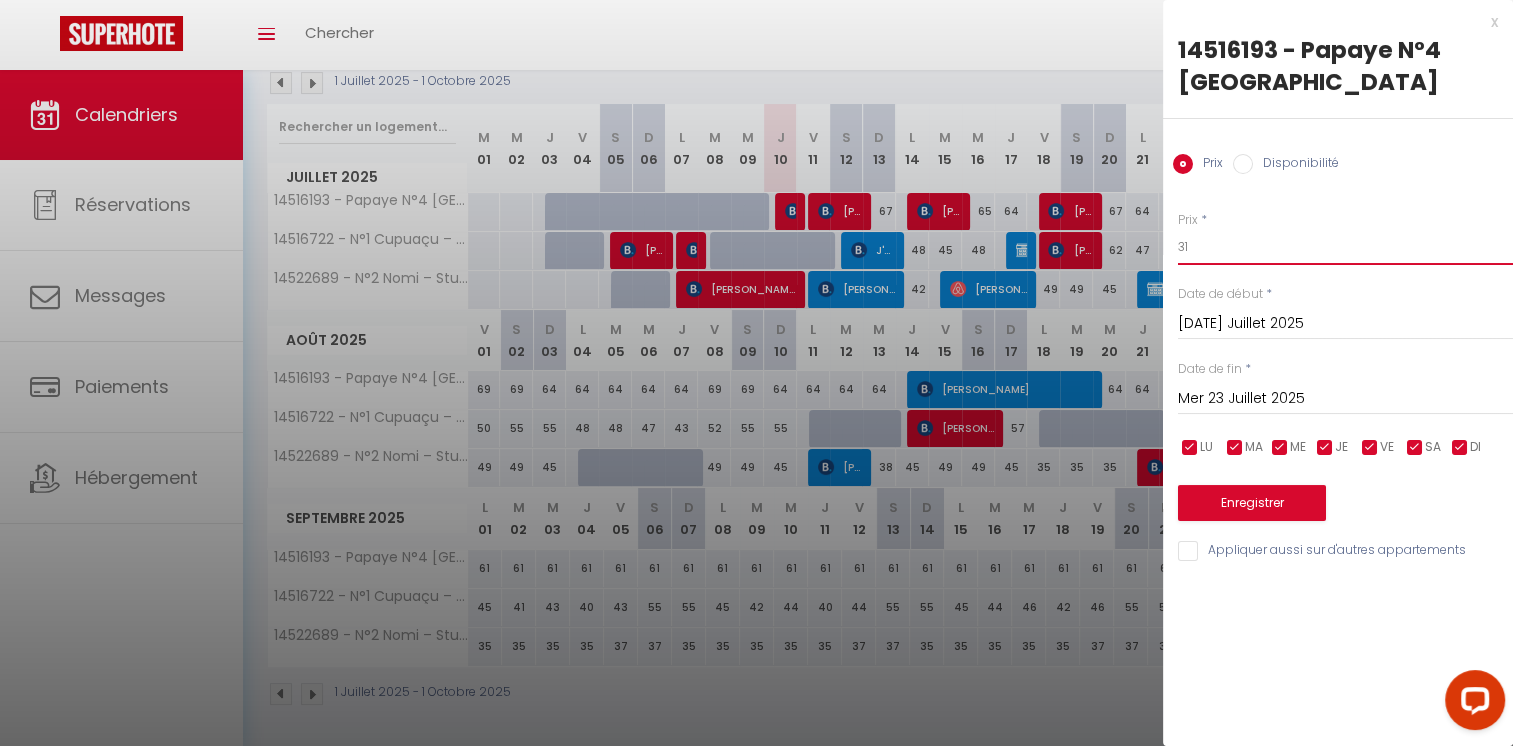type on "31" 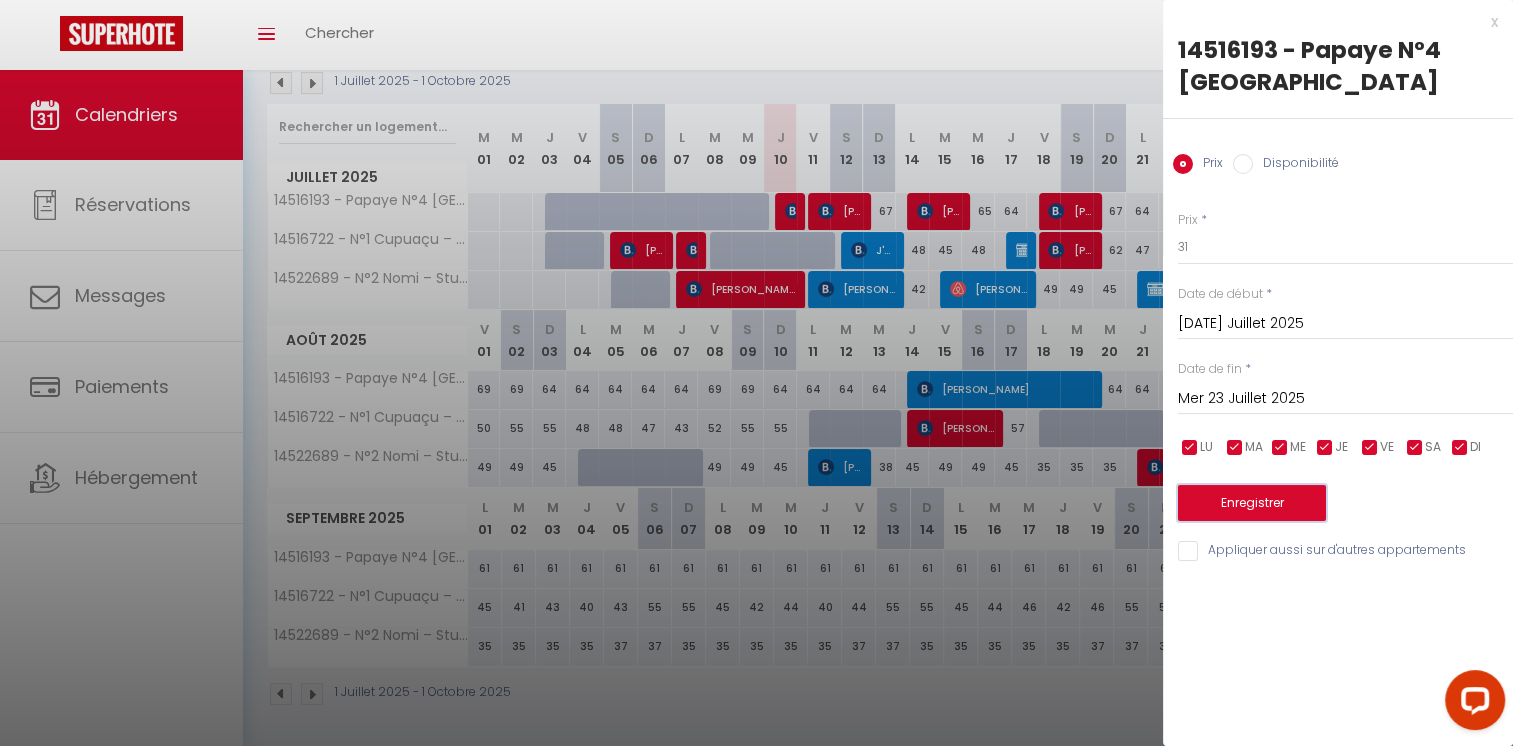 click on "Enregistrer" at bounding box center (1252, 503) 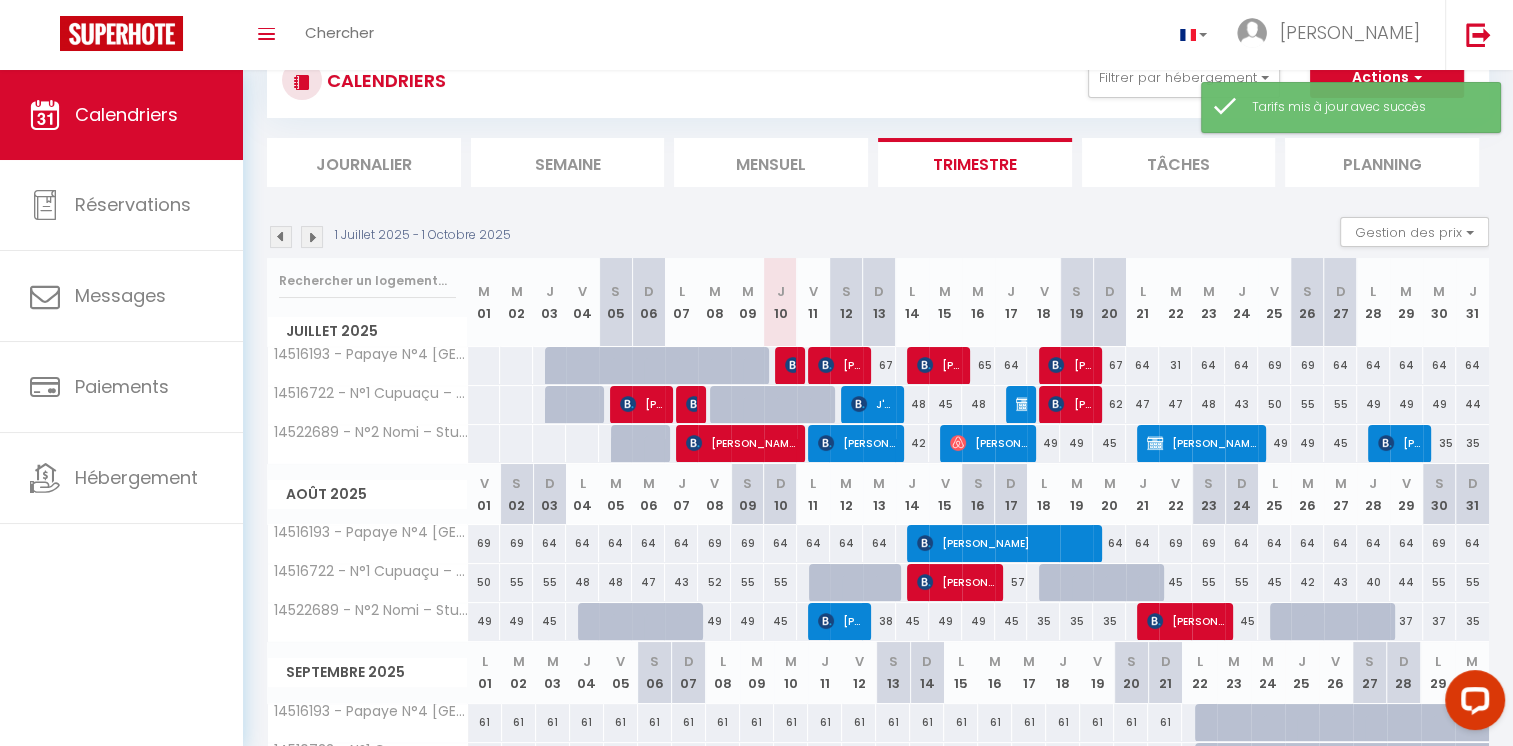 scroll, scrollTop: 224, scrollLeft: 0, axis: vertical 